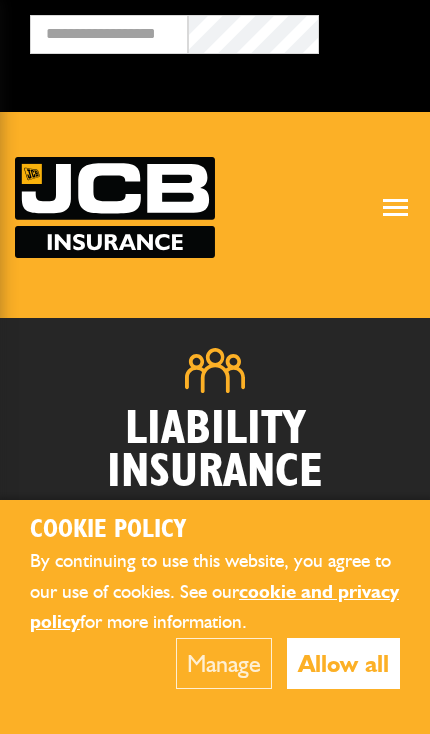 scroll, scrollTop: 0, scrollLeft: 0, axis: both 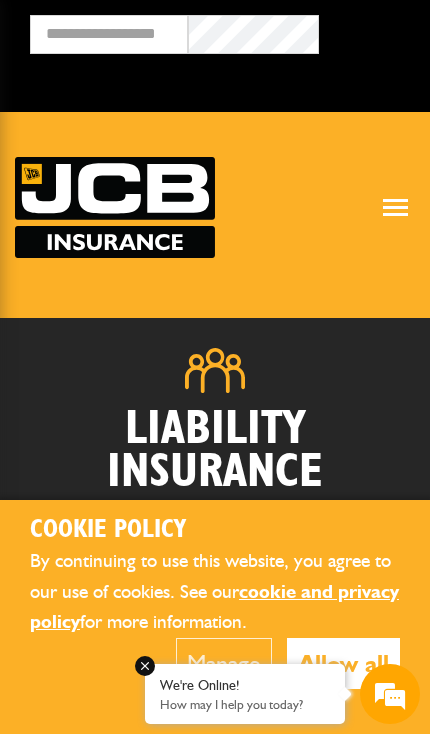 click on "We're Online! How may I help you today?" at bounding box center [390, 694] 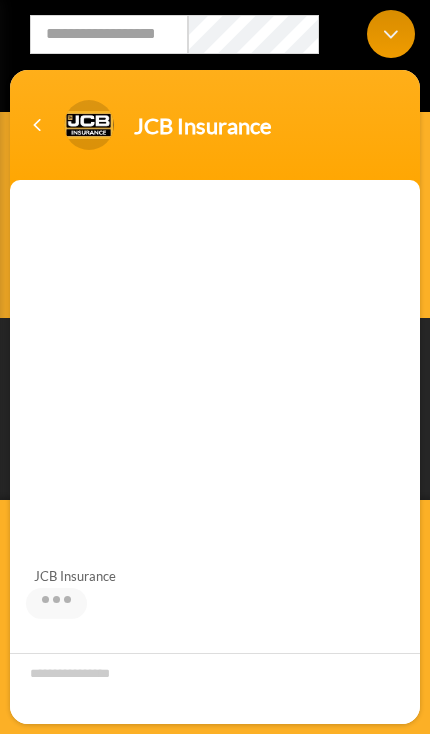 scroll, scrollTop: 0, scrollLeft: 0, axis: both 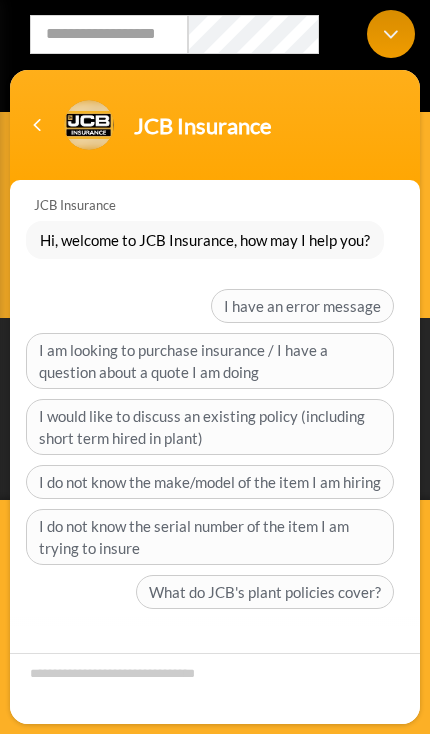 click at bounding box center (37, 125) 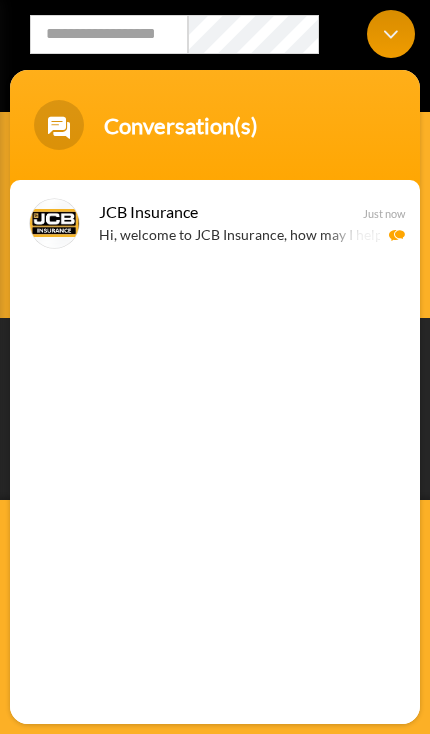 scroll, scrollTop: 0, scrollLeft: 0, axis: both 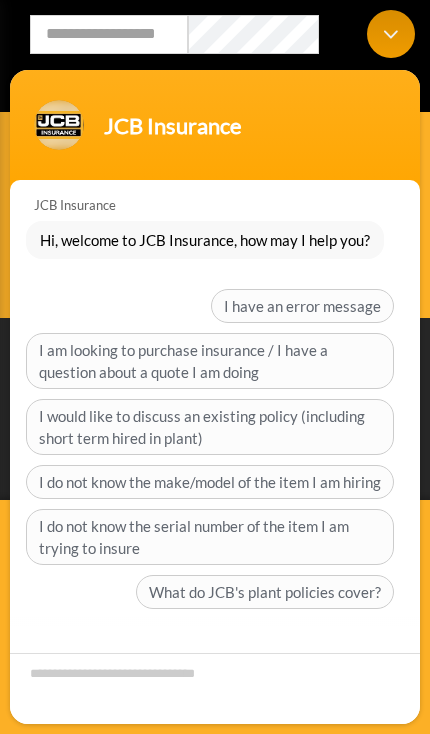 click at bounding box center (391, 34) 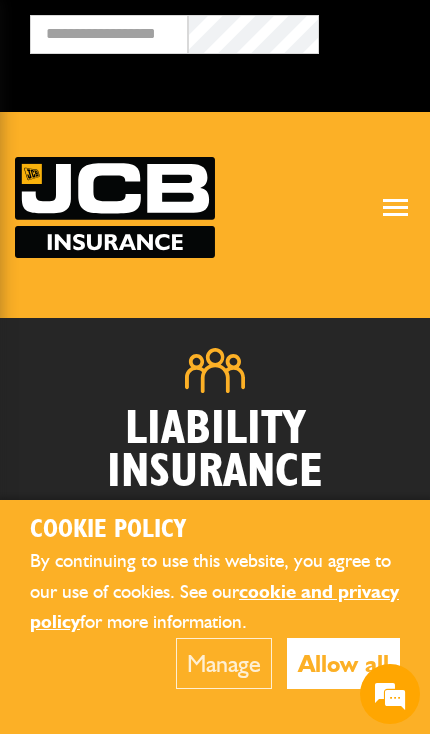 click on "Allow all" at bounding box center [343, 663] 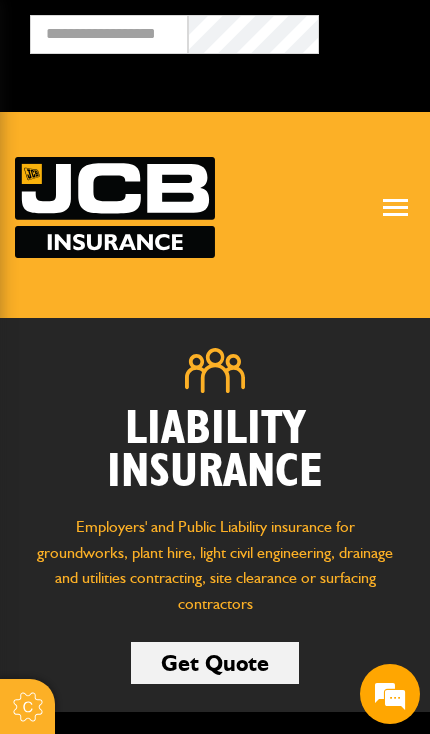 click on "Get Quote" at bounding box center (215, 663) 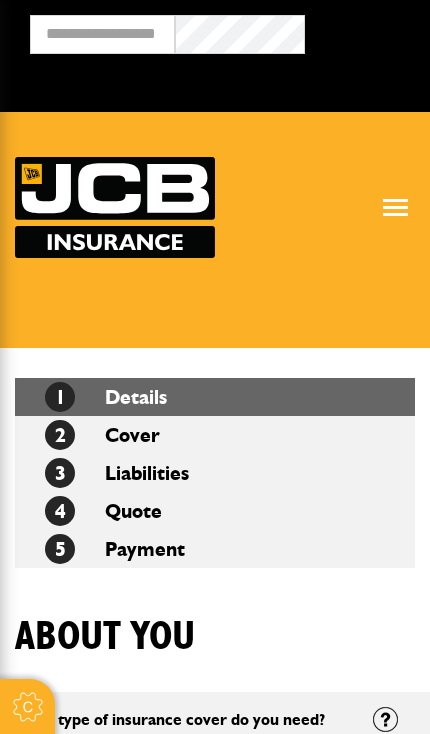 scroll, scrollTop: 0, scrollLeft: 0, axis: both 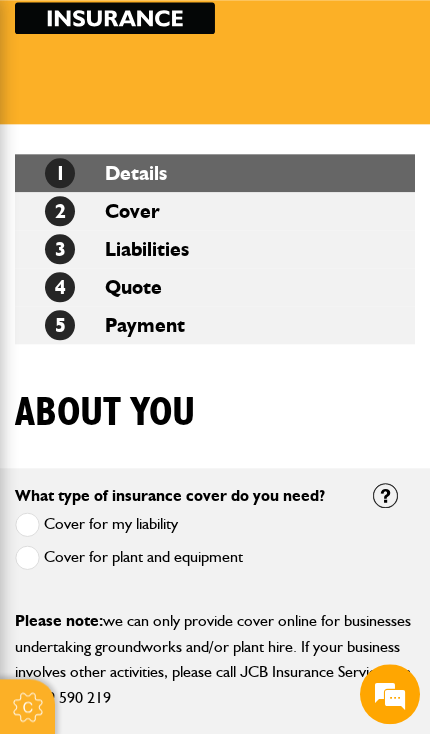 click at bounding box center [27, 557] 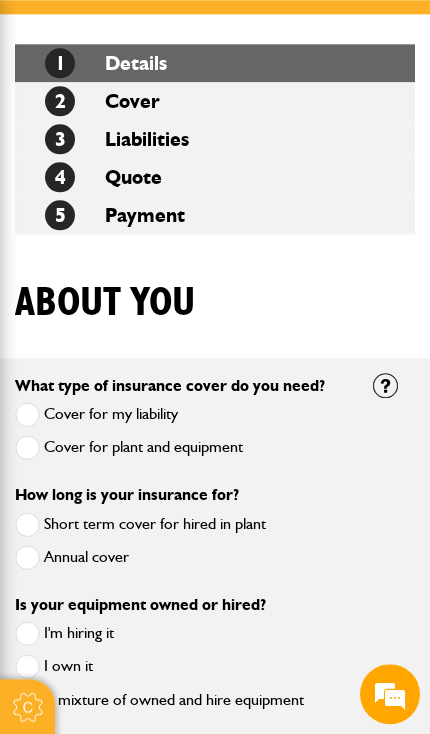 scroll, scrollTop: 331, scrollLeft: 0, axis: vertical 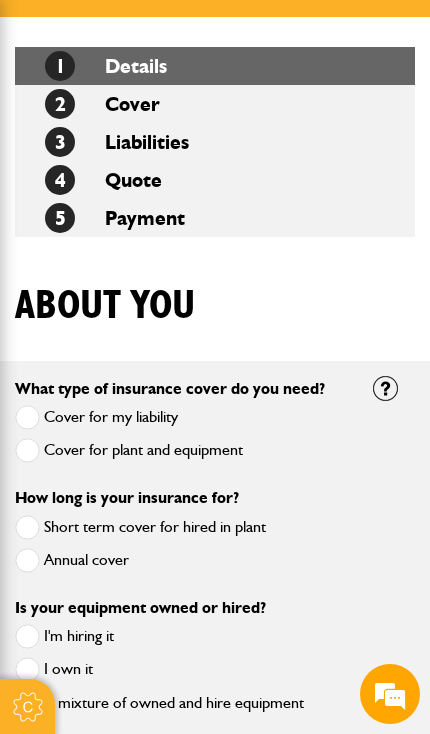 click at bounding box center [27, 527] 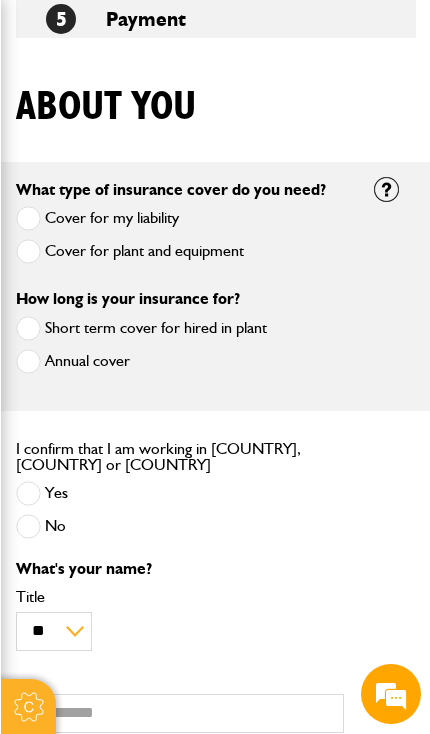 scroll, scrollTop: 528, scrollLeft: 0, axis: vertical 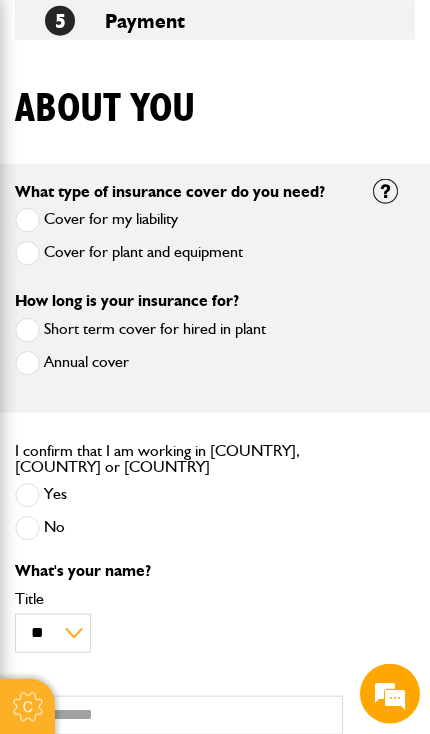 click at bounding box center [27, 495] 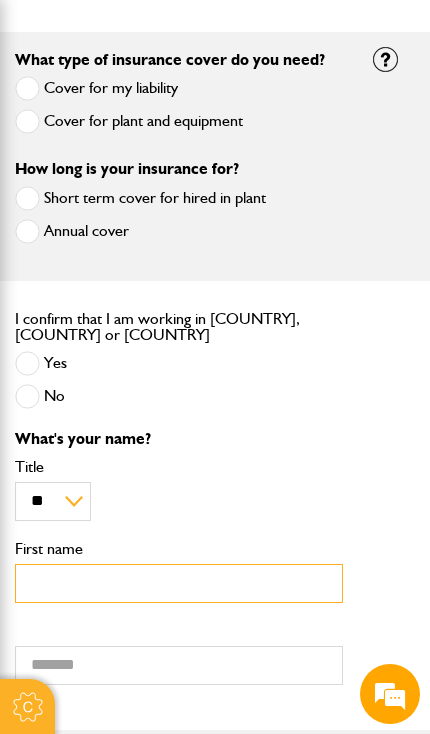 click on "First name" at bounding box center [179, 583] 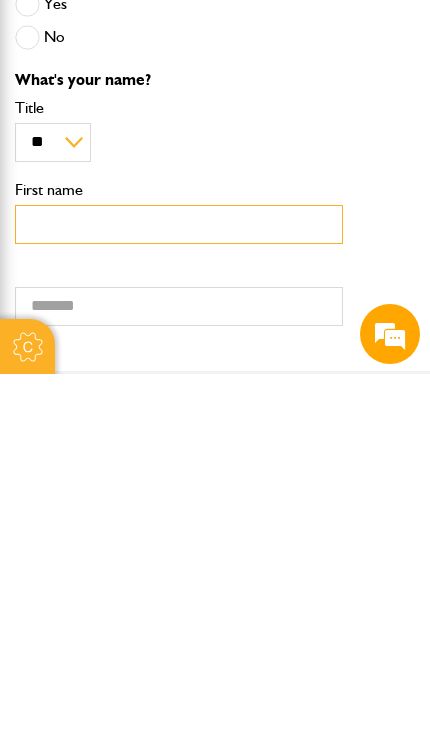 type on "*****" 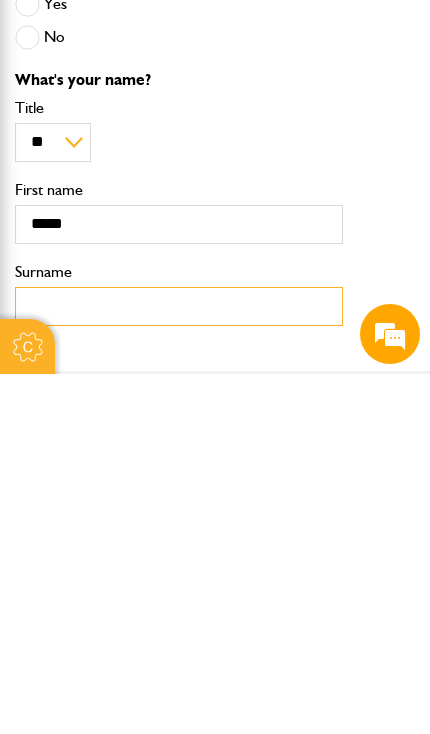type on "********" 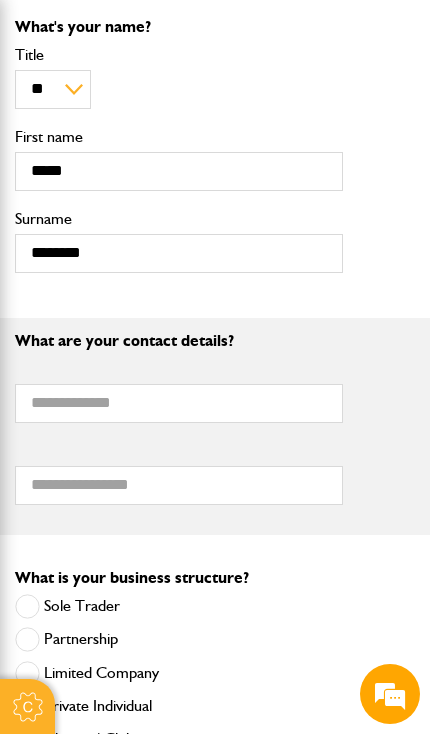 scroll, scrollTop: 1073, scrollLeft: 0, axis: vertical 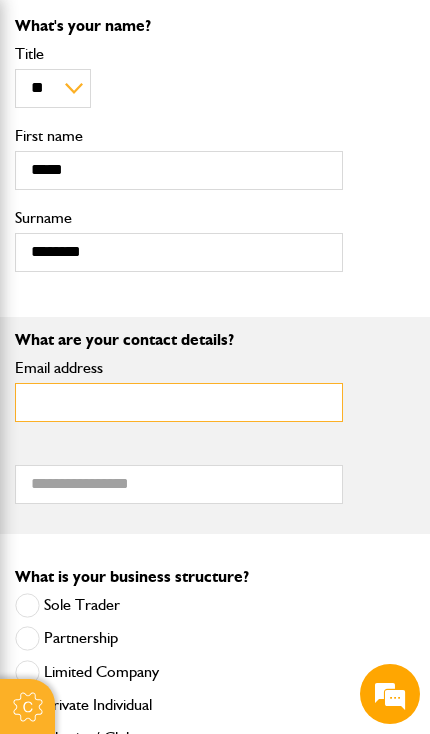 click on "Email address" at bounding box center (179, 402) 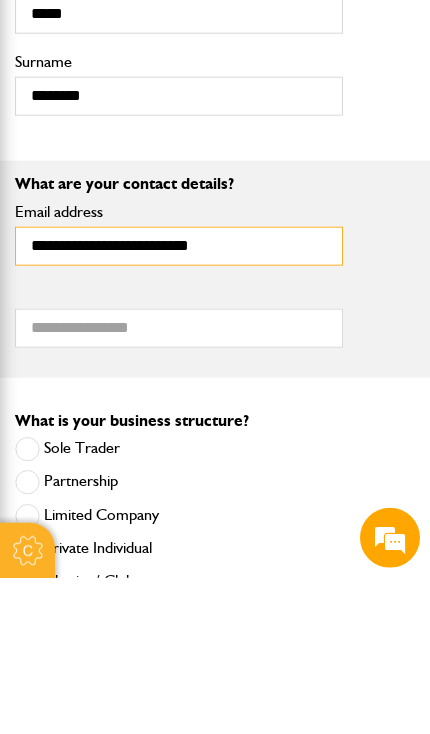 type on "**********" 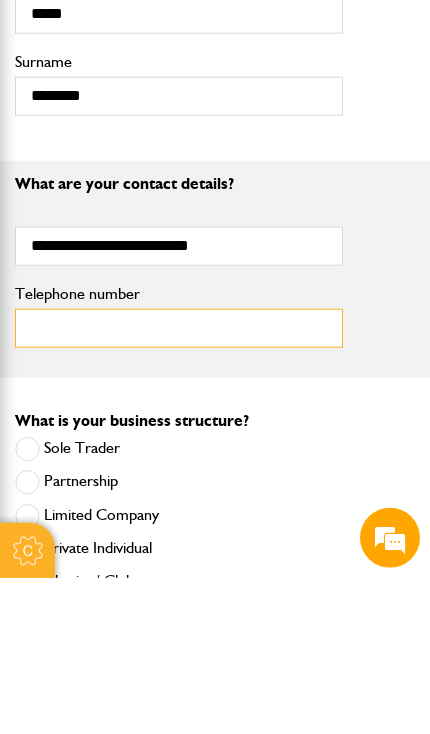 click on "Telephone number" at bounding box center (179, 484) 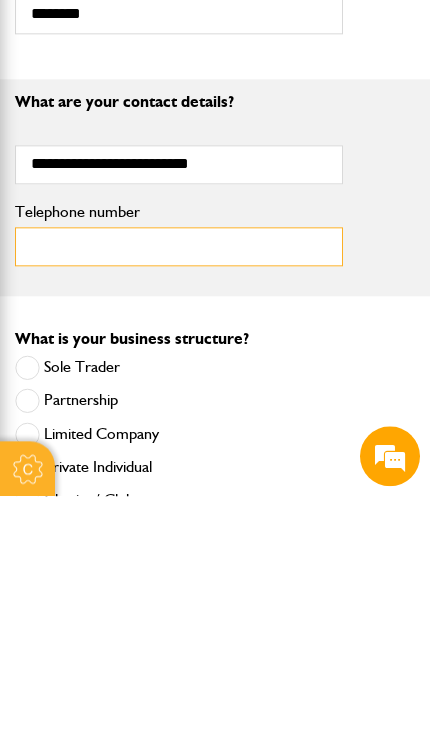 type on "**********" 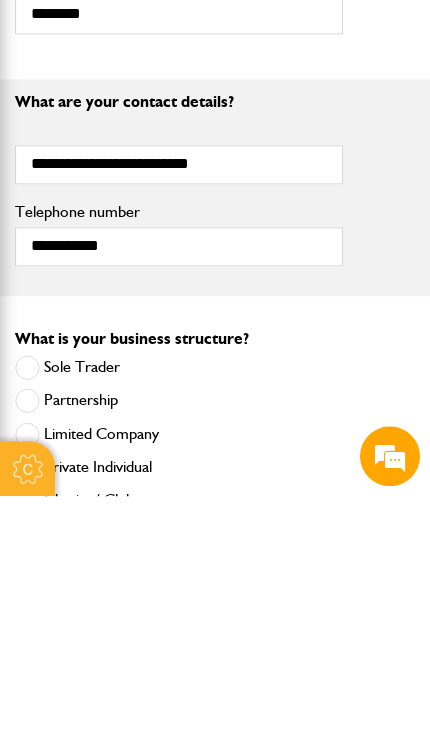 scroll, scrollTop: 1311, scrollLeft: 0, axis: vertical 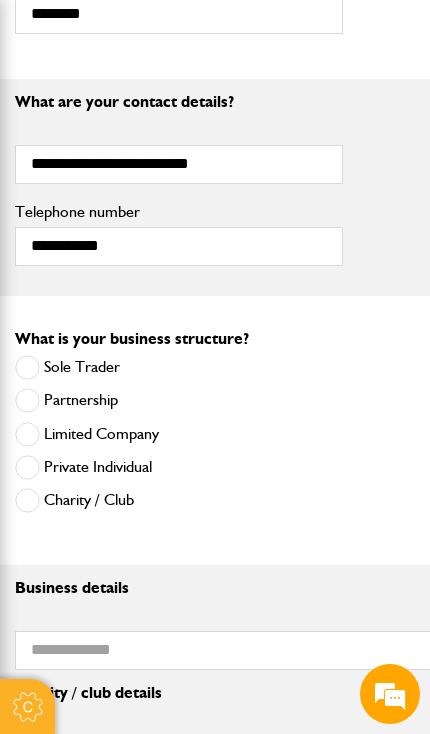 click at bounding box center (27, 434) 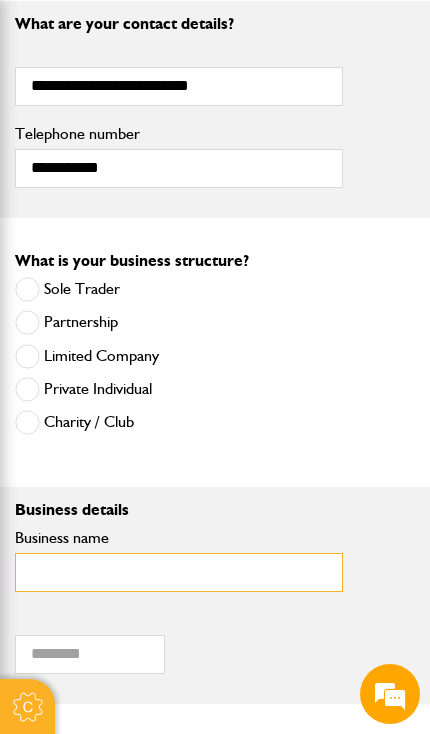 click on "Business name" at bounding box center (179, 572) 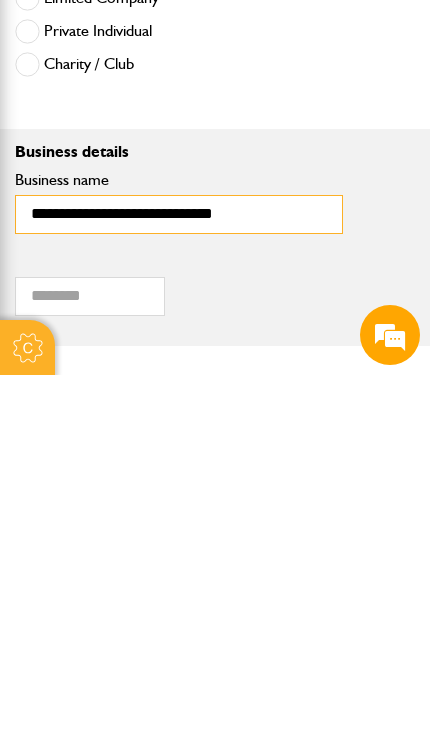 type on "**********" 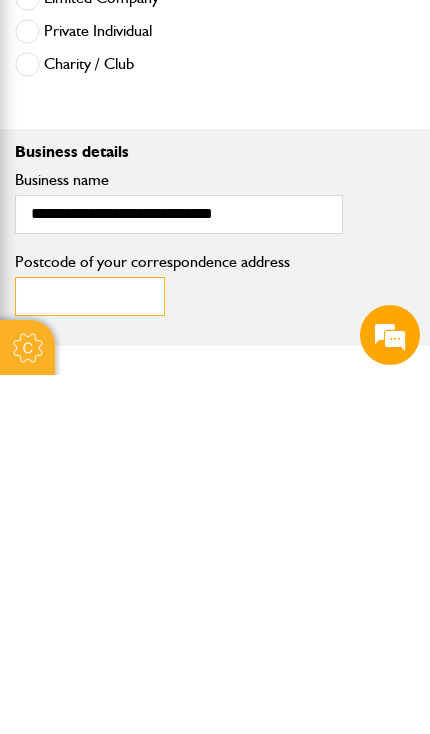 click on "Postcode of your correspondence address" at bounding box center [90, 655] 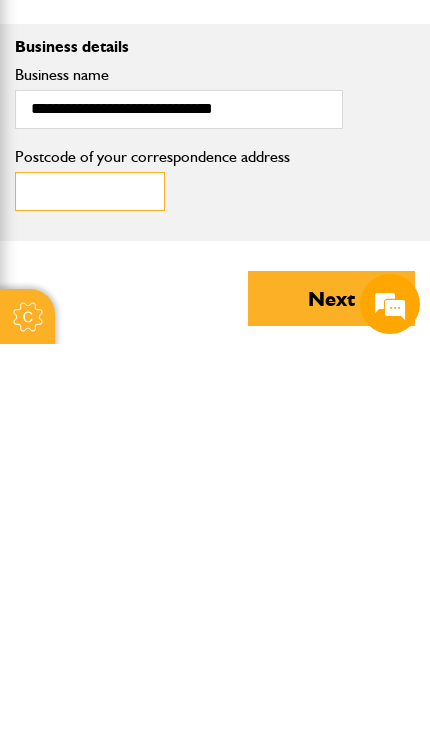 type on "*******" 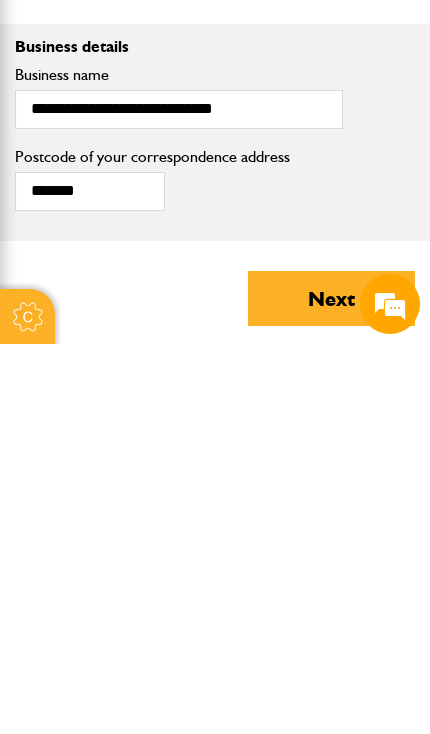 scroll, scrollTop: 1853, scrollLeft: 0, axis: vertical 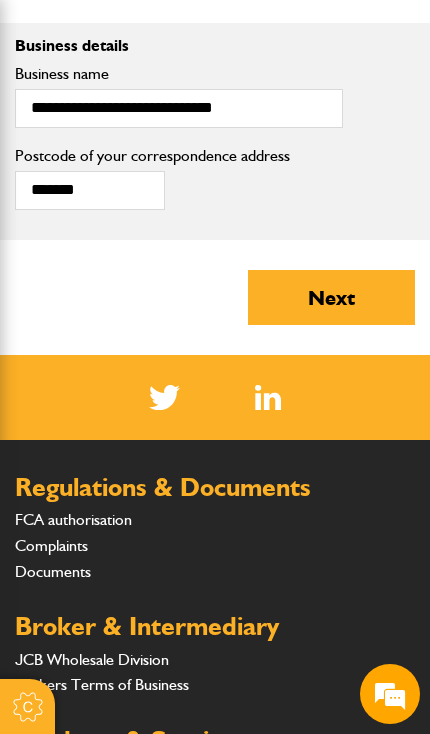 click on "Next" at bounding box center (331, 297) 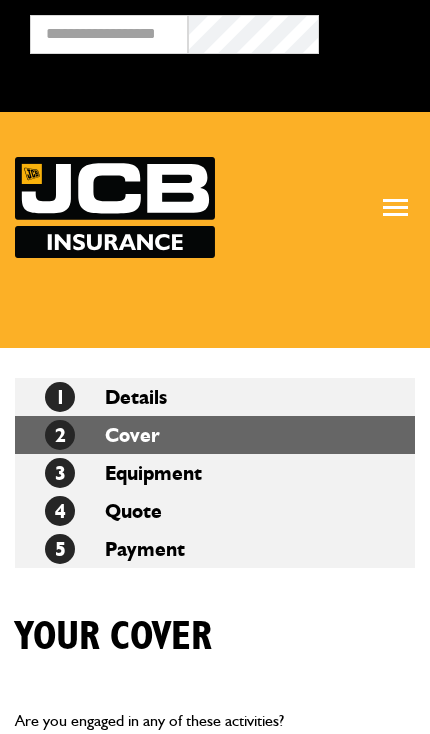 scroll, scrollTop: 0, scrollLeft: 0, axis: both 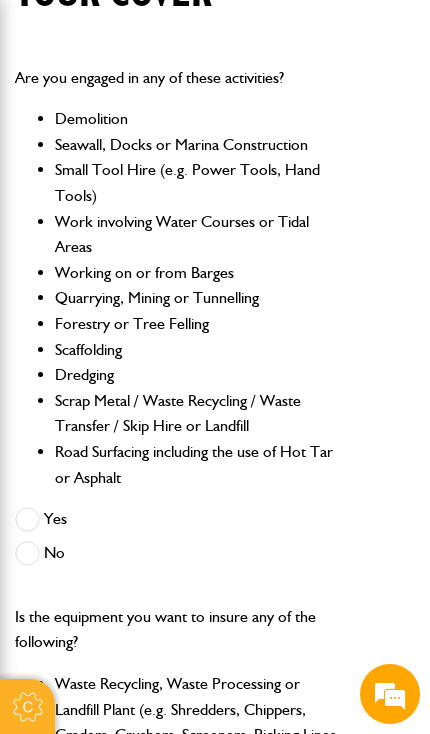 click at bounding box center (27, 553) 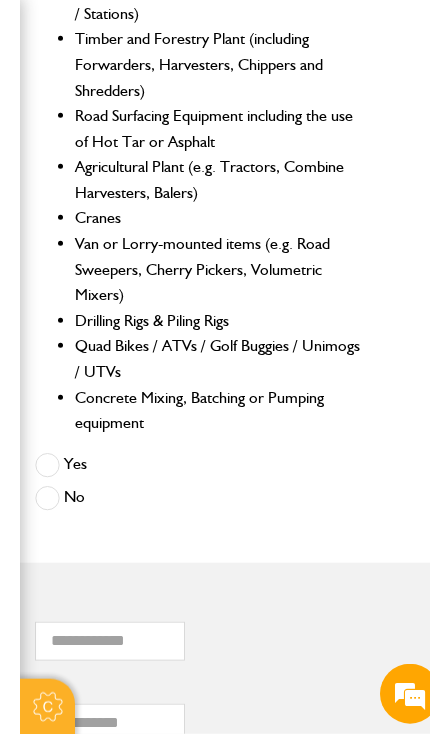 scroll, scrollTop: 1391, scrollLeft: 0, axis: vertical 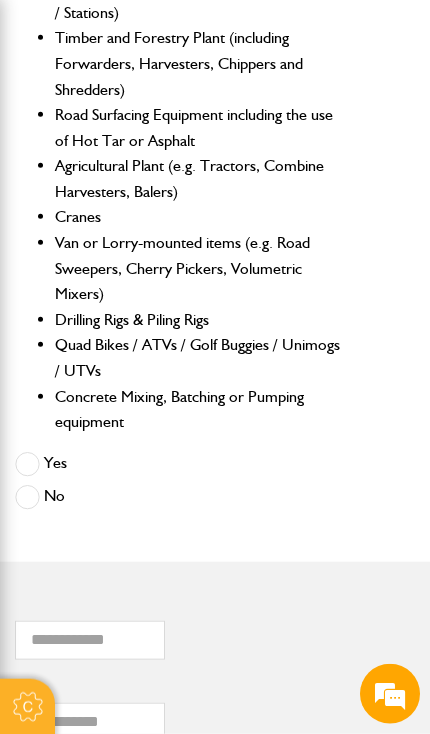 click at bounding box center [27, 497] 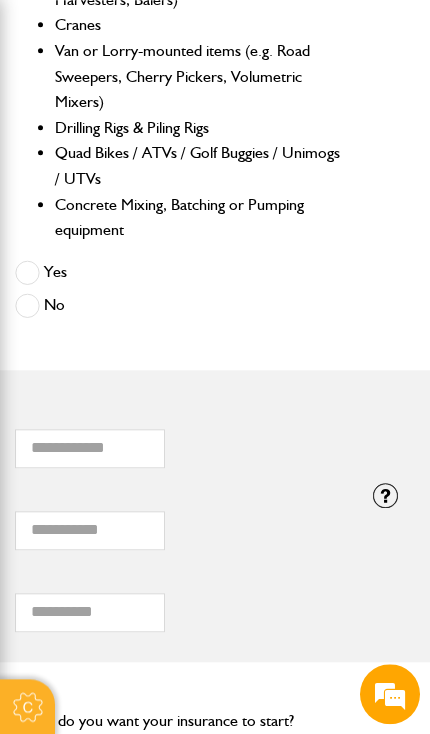 scroll, scrollTop: 1581, scrollLeft: 0, axis: vertical 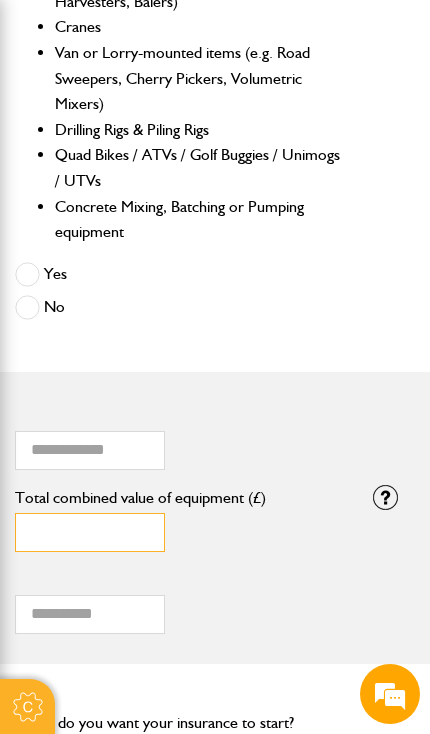 click on "*" at bounding box center [90, 532] 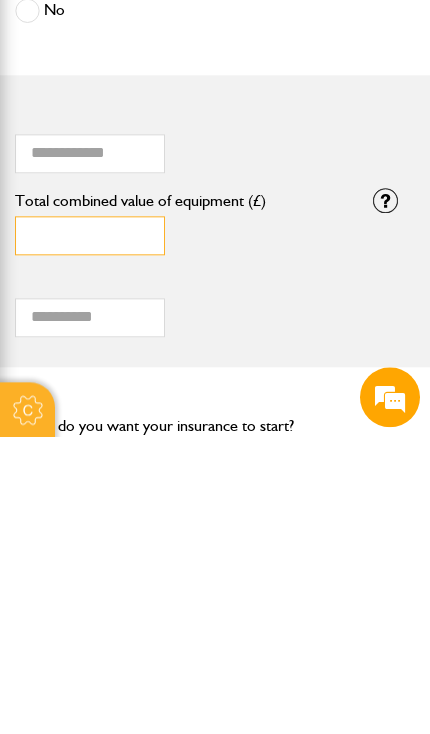 type on "*****" 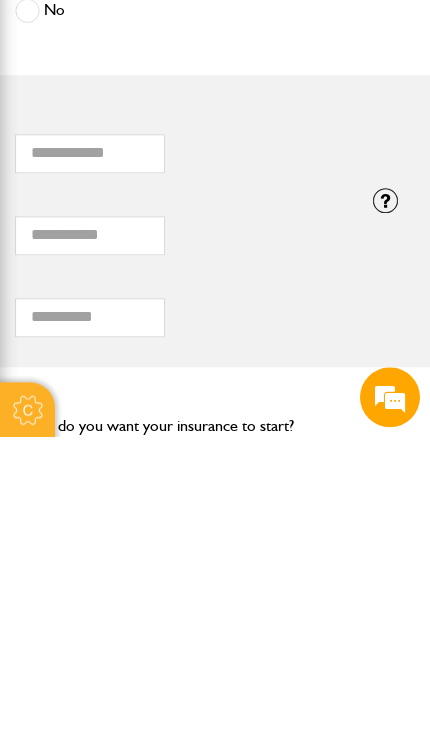 scroll, scrollTop: 1878, scrollLeft: 0, axis: vertical 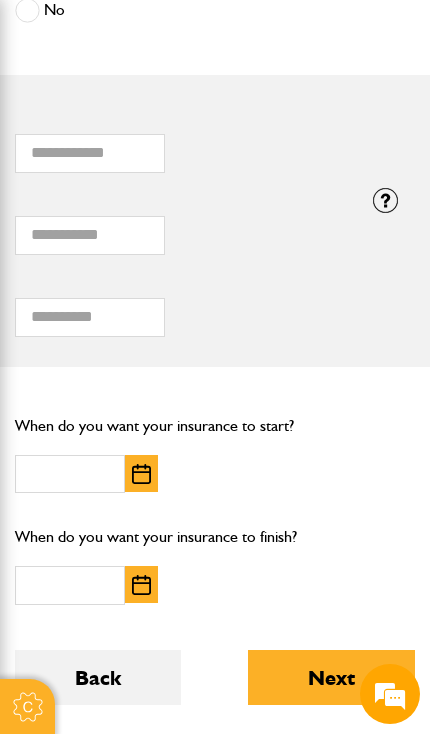 click at bounding box center [141, 474] 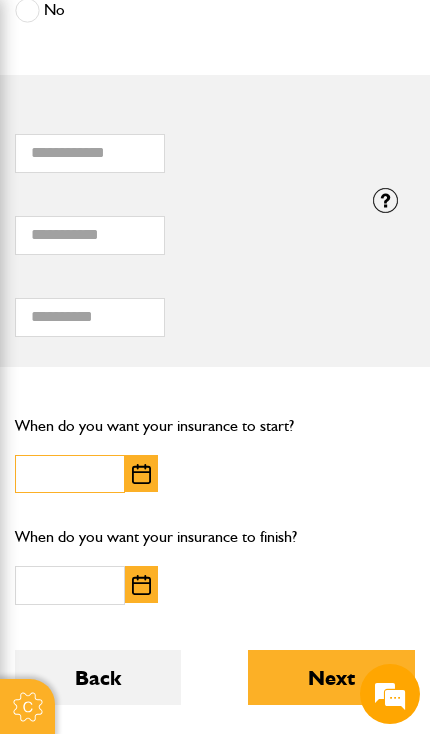 scroll, scrollTop: 1877, scrollLeft: 0, axis: vertical 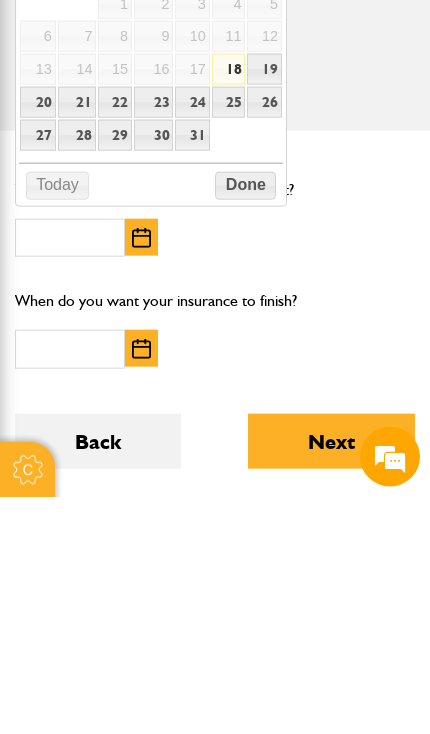 click at bounding box center [141, 475] 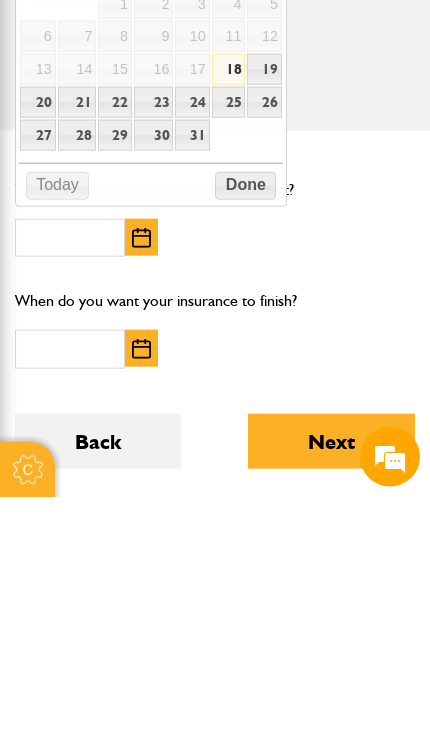 scroll, scrollTop: 2115, scrollLeft: 0, axis: vertical 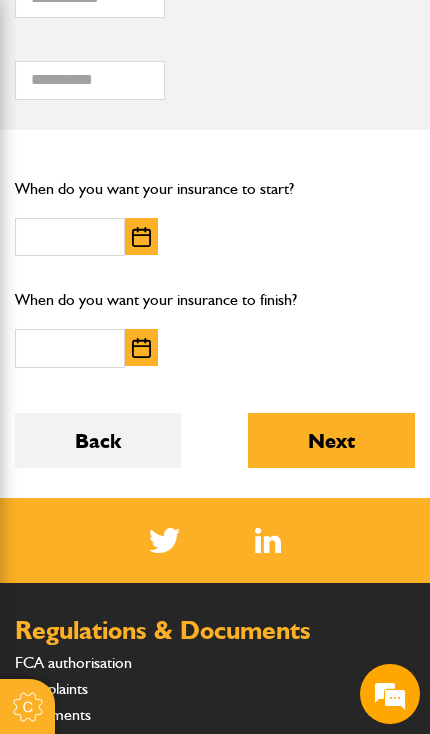 click at bounding box center [141, 237] 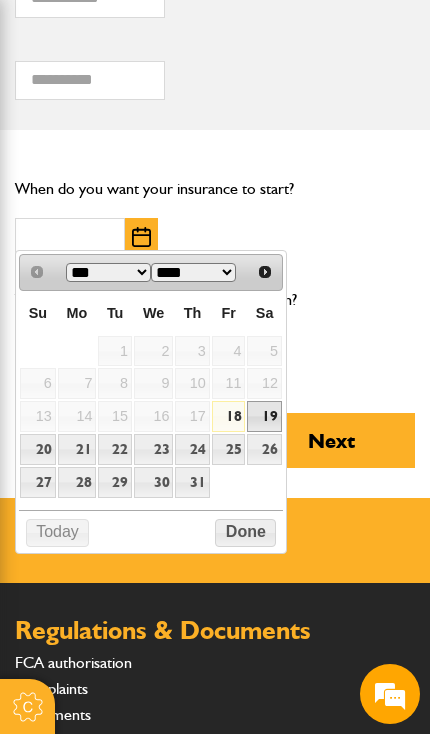 click on "19" at bounding box center (264, 416) 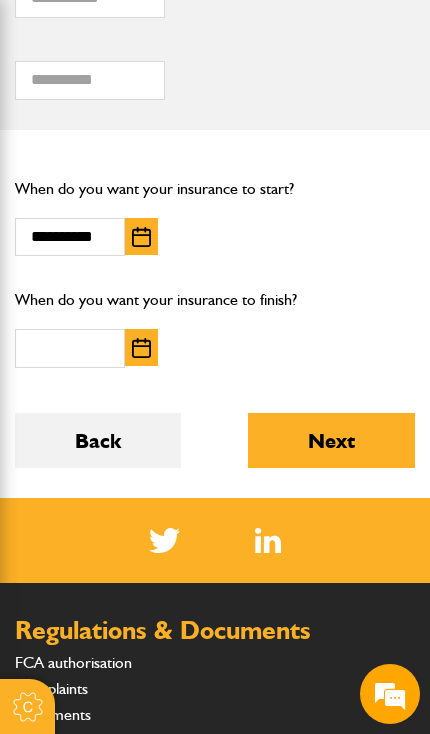 click at bounding box center [141, 348] 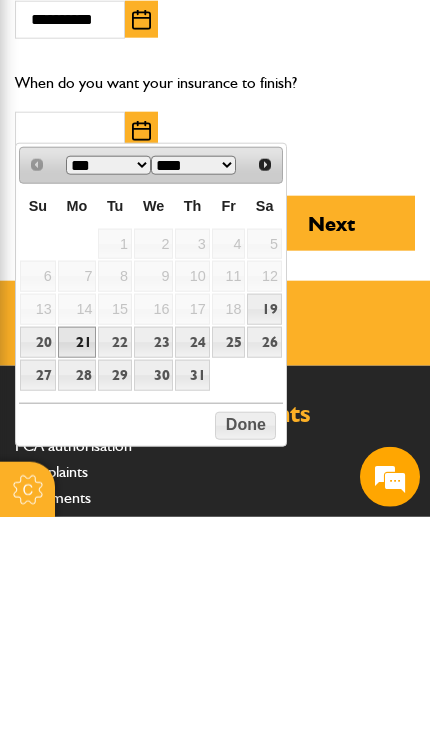 click on "21" at bounding box center [77, 559] 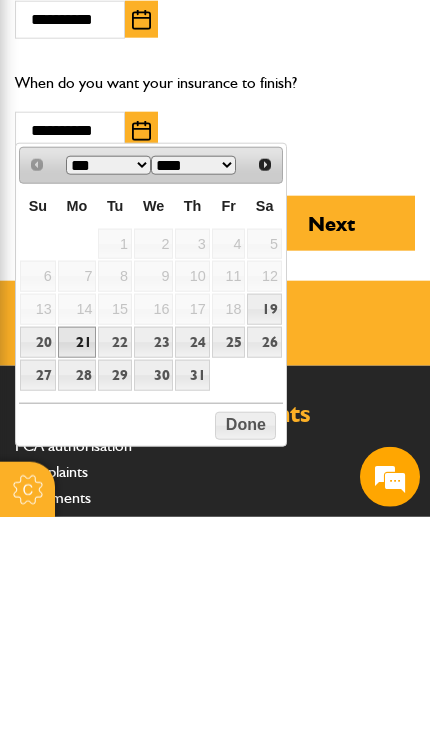 scroll, scrollTop: 2332, scrollLeft: 0, axis: vertical 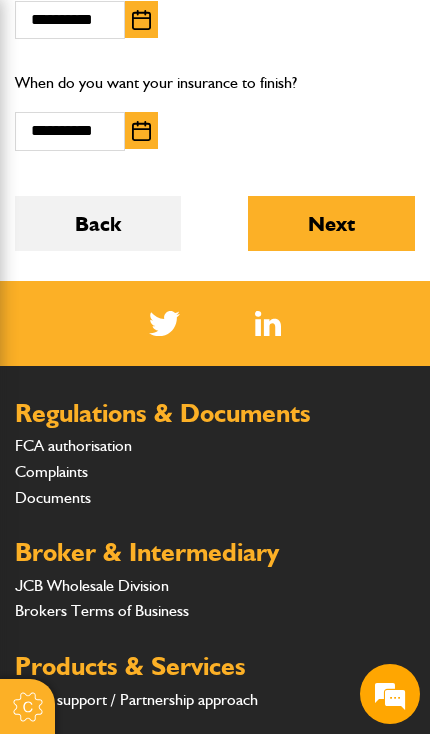 click on "Next" at bounding box center [331, 223] 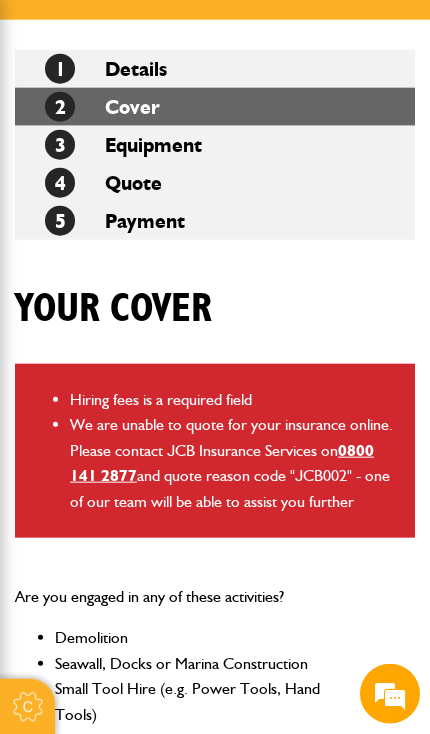 scroll, scrollTop: 336, scrollLeft: 0, axis: vertical 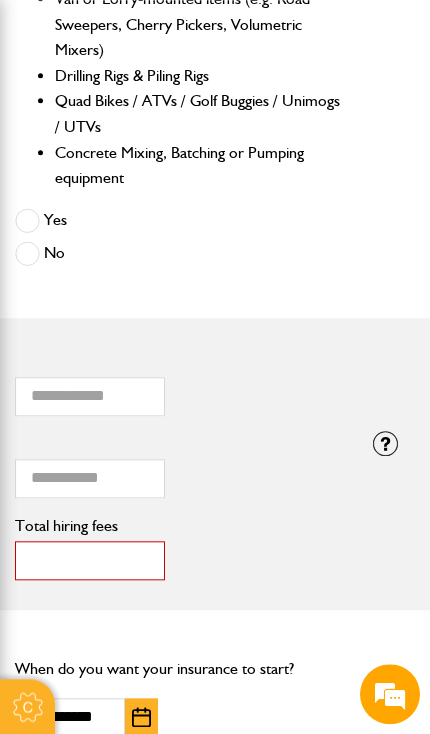 click on "*" at bounding box center [90, 560] 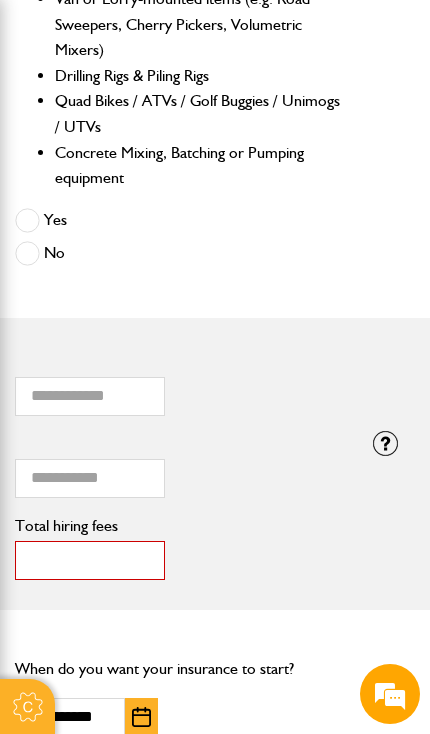 scroll, scrollTop: 1839, scrollLeft: 0, axis: vertical 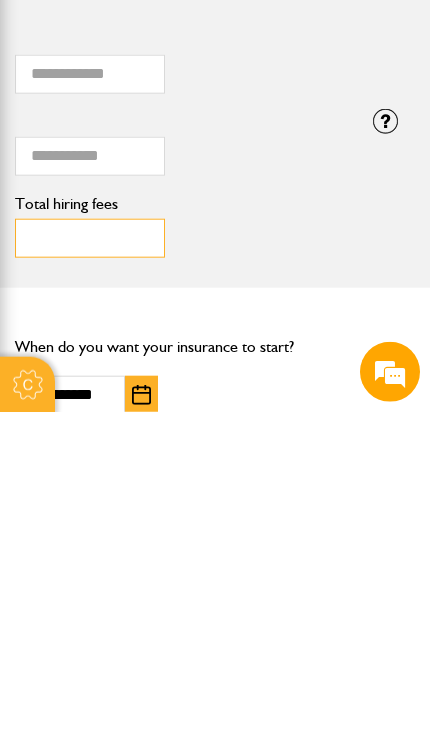 type on "***" 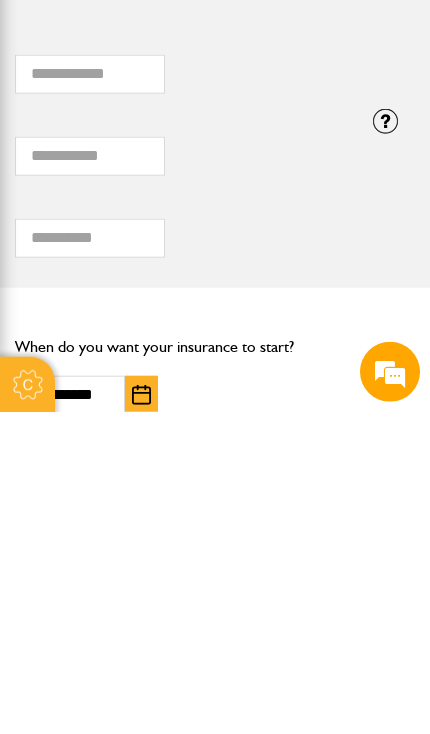 scroll, scrollTop: 2162, scrollLeft: 0, axis: vertical 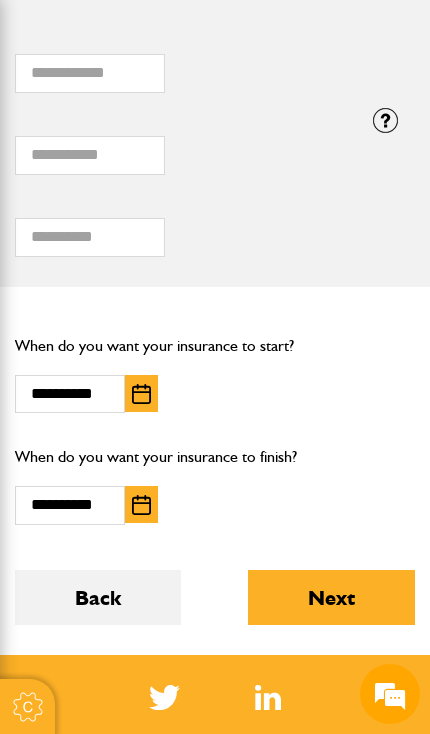 click on "Next" at bounding box center [331, 597] 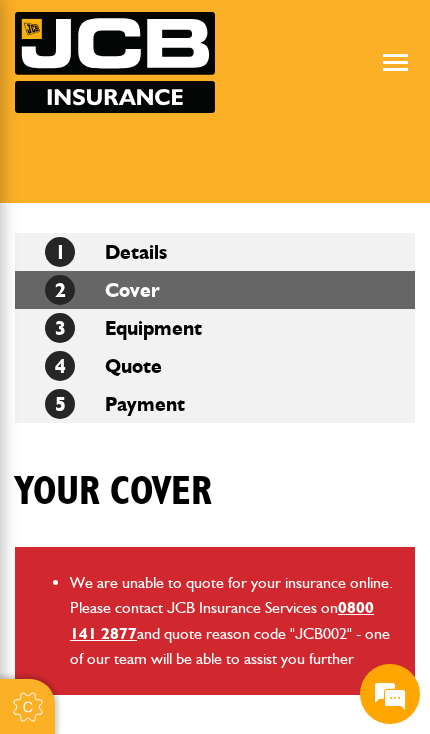 scroll, scrollTop: 145, scrollLeft: 0, axis: vertical 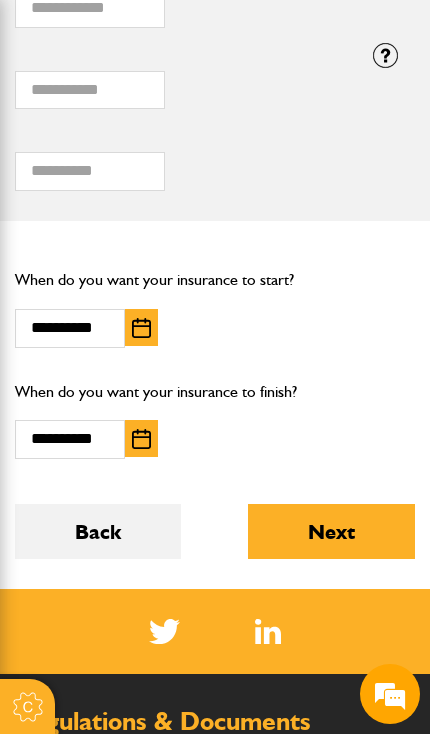 click at bounding box center (141, 439) 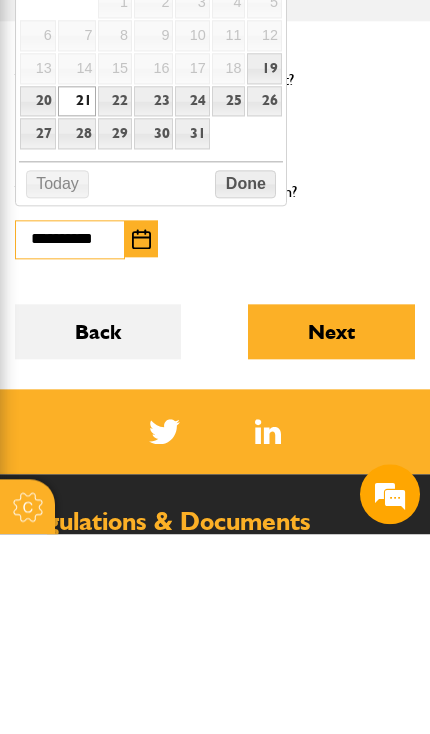 scroll, scrollTop: 0, scrollLeft: 0, axis: both 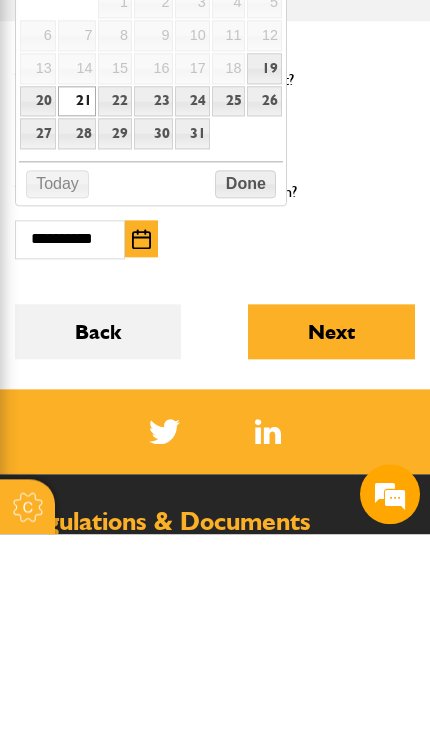 click on "31" at bounding box center [192, 333] 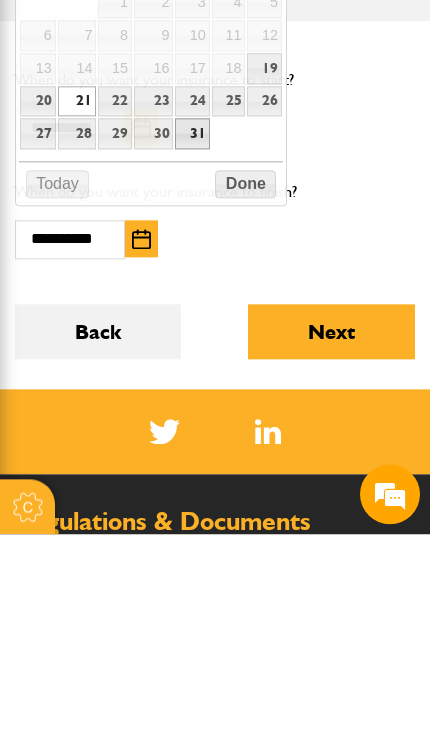 scroll, scrollTop: 2402, scrollLeft: 0, axis: vertical 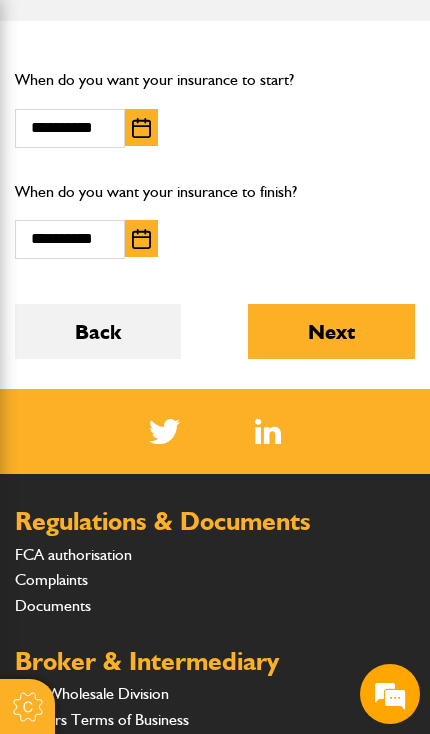 click on "Next" at bounding box center (331, 331) 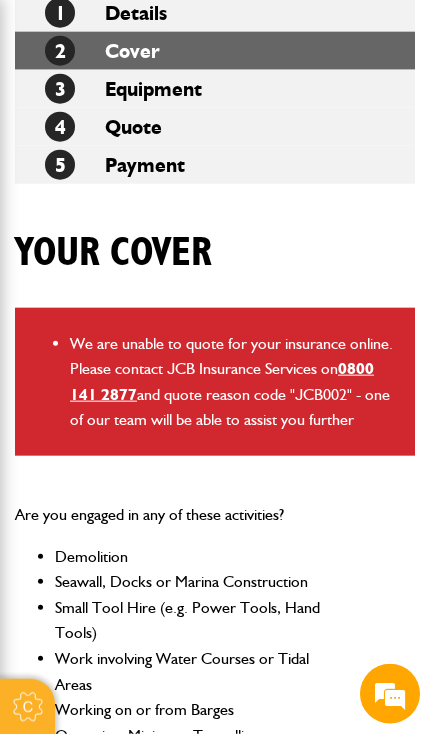 scroll, scrollTop: 386, scrollLeft: 0, axis: vertical 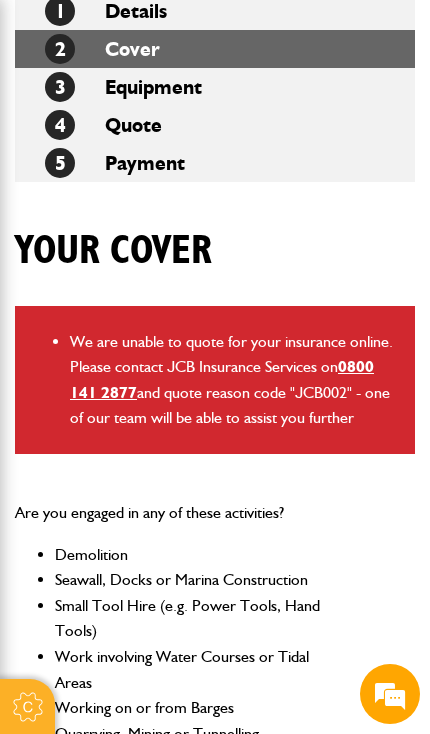 click on "0800 141 2877" at bounding box center [222, 379] 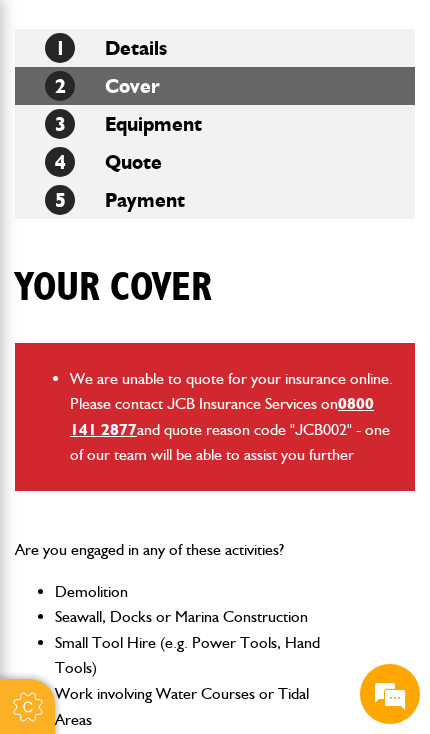 scroll, scrollTop: 305, scrollLeft: 0, axis: vertical 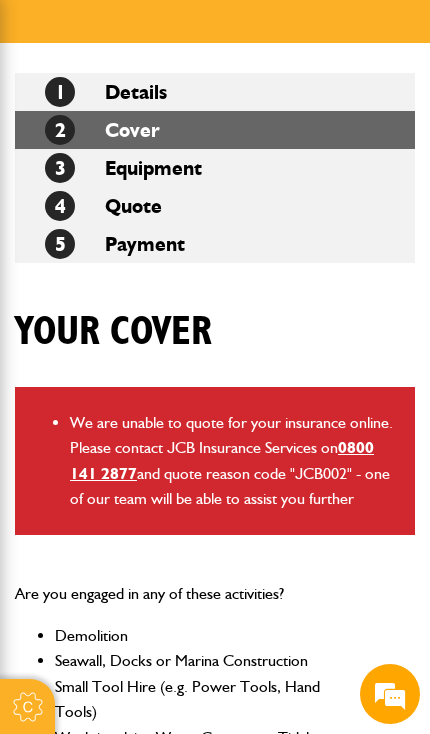 click on "1 Details" at bounding box center (106, 92) 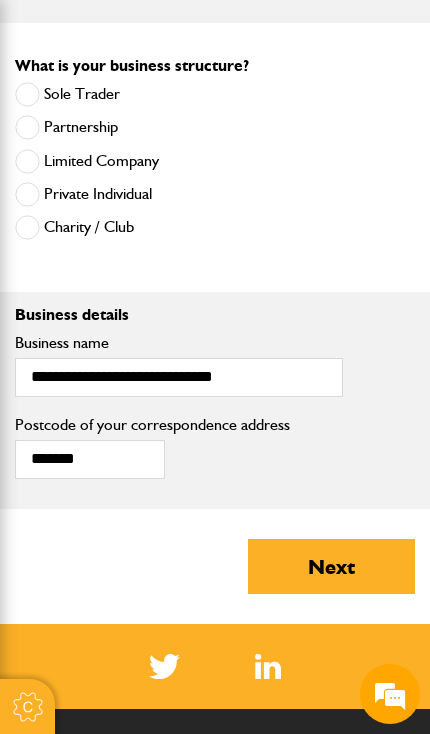 scroll, scrollTop: 1598, scrollLeft: 0, axis: vertical 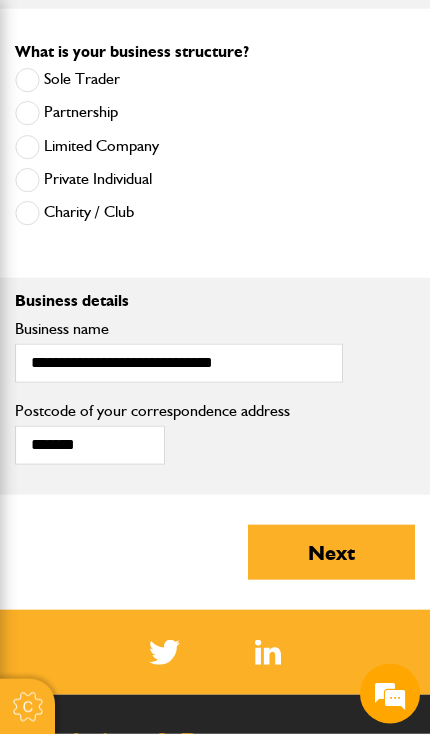 click on "Next" at bounding box center (331, 552) 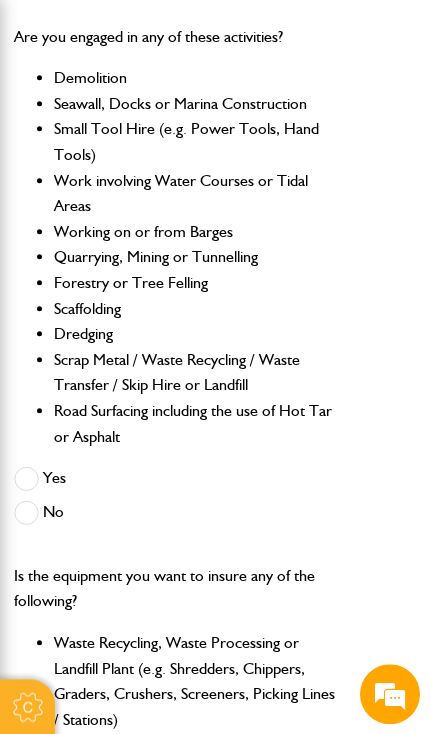 scroll, scrollTop: 684, scrollLeft: 1, axis: both 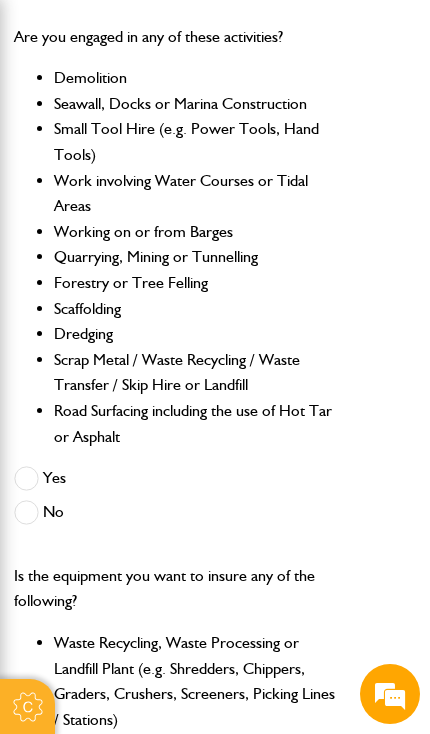 click at bounding box center (26, 512) 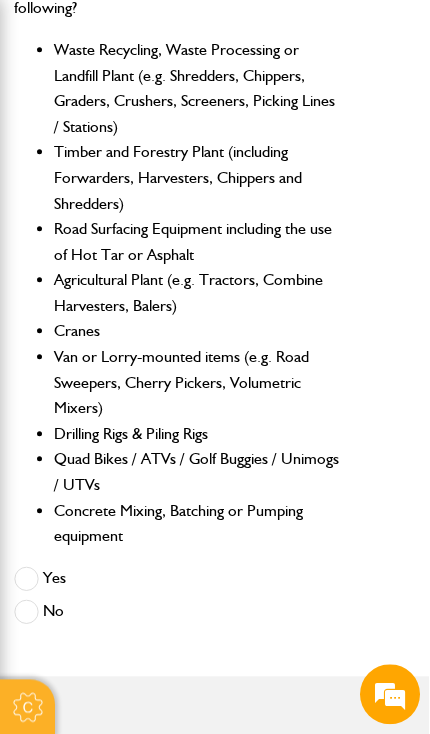 scroll, scrollTop: 1281, scrollLeft: 1, axis: both 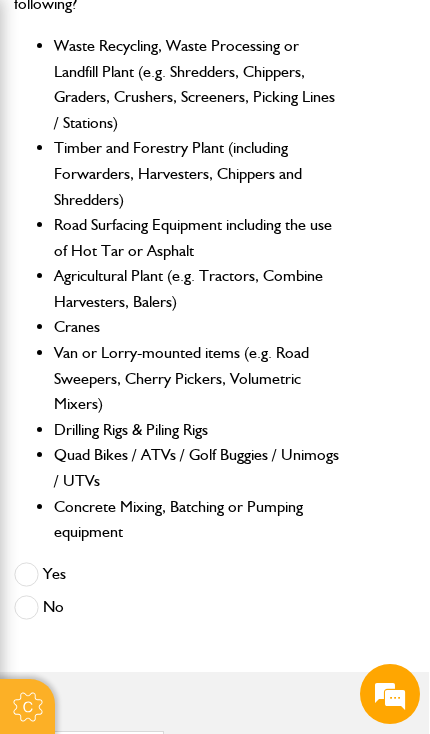 click on "No" at bounding box center [39, 607] 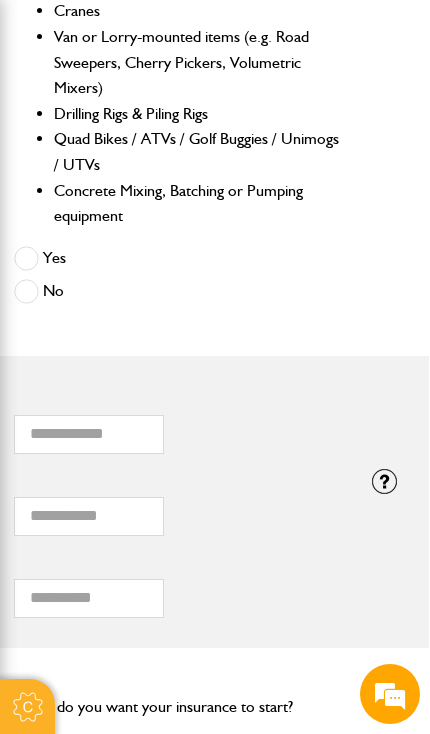 scroll, scrollTop: 1601, scrollLeft: 1, axis: both 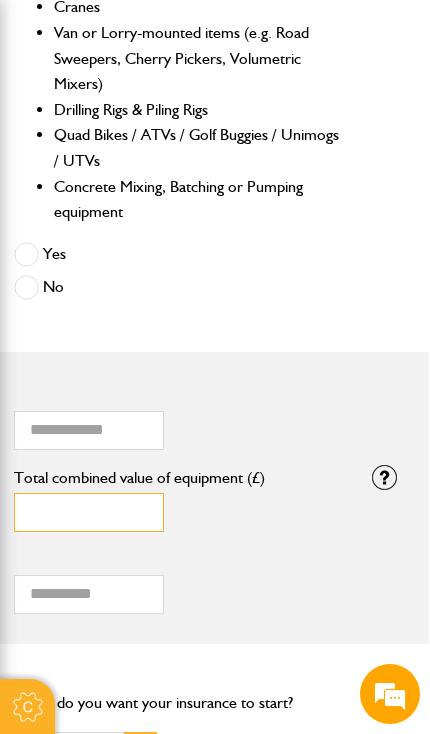 click on "*" at bounding box center (89, 512) 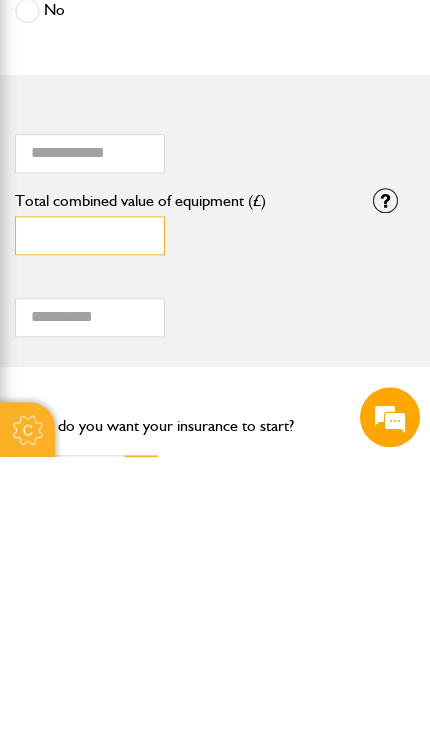 type on "*****" 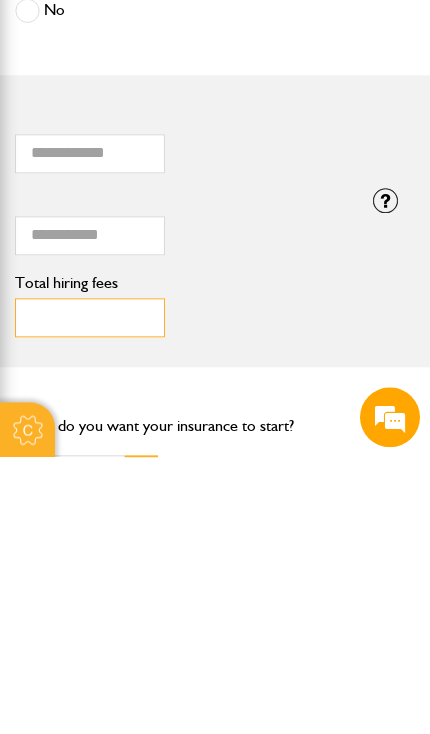 click on "Total hiring fees" at bounding box center (90, 594) 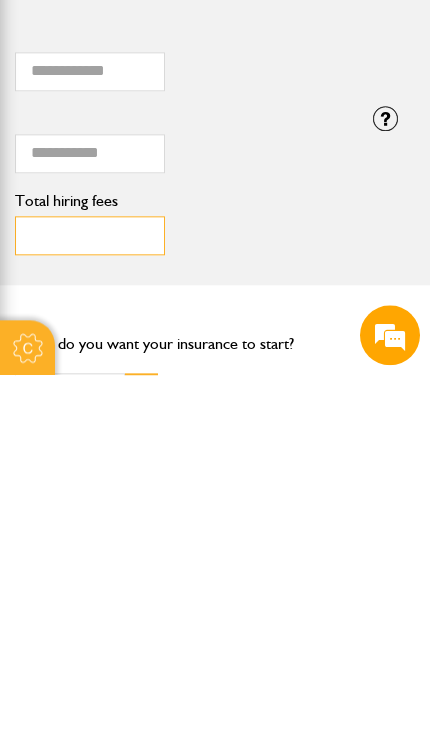 type on "***" 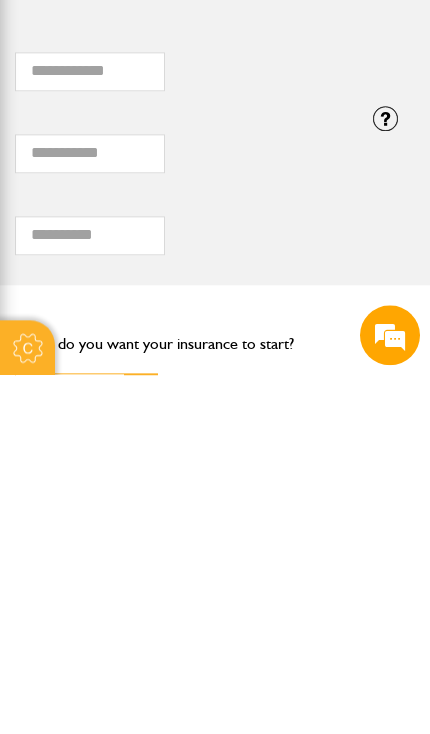click at bounding box center (70, 751) 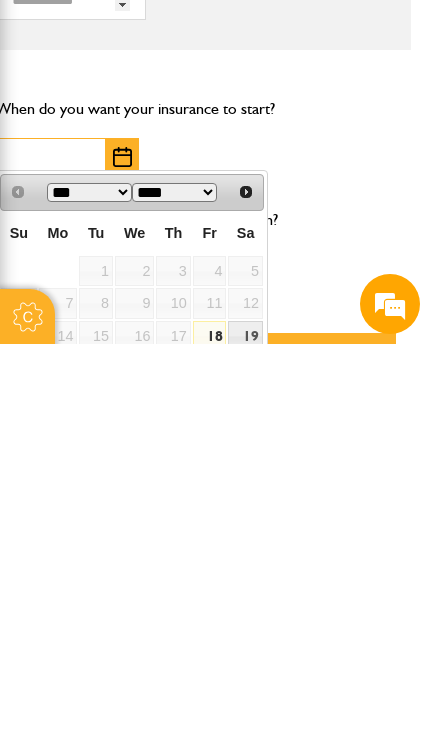 scroll, scrollTop: 1805, scrollLeft: 20, axis: both 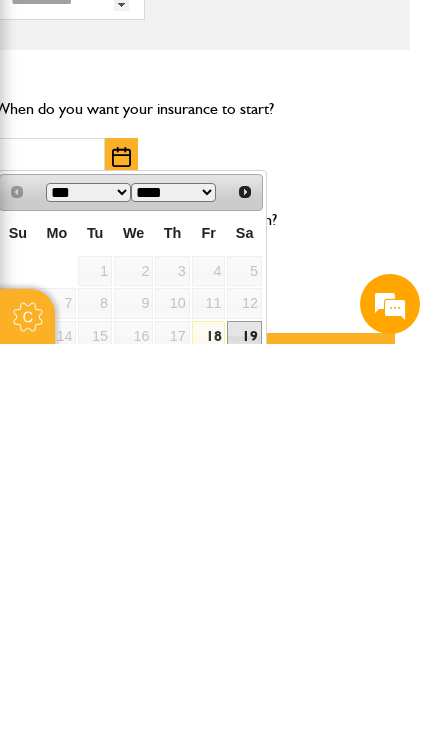 click on "19" at bounding box center (244, 726) 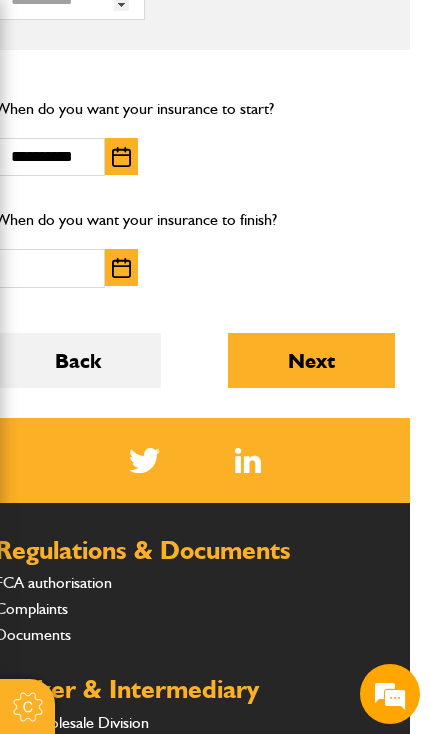 scroll, scrollTop: 2195, scrollLeft: 0, axis: vertical 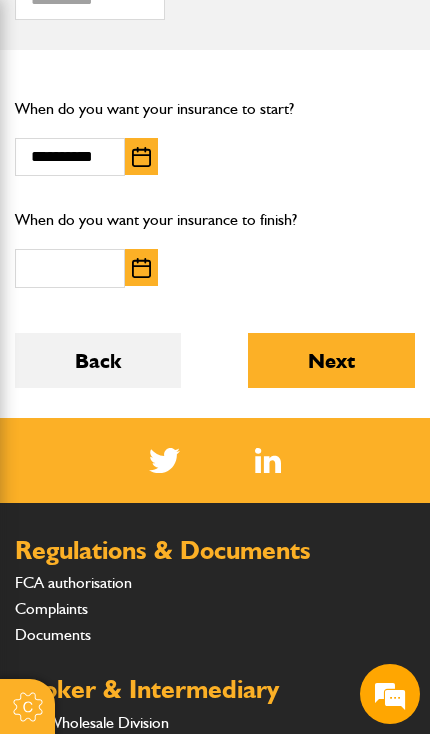 click at bounding box center [141, 268] 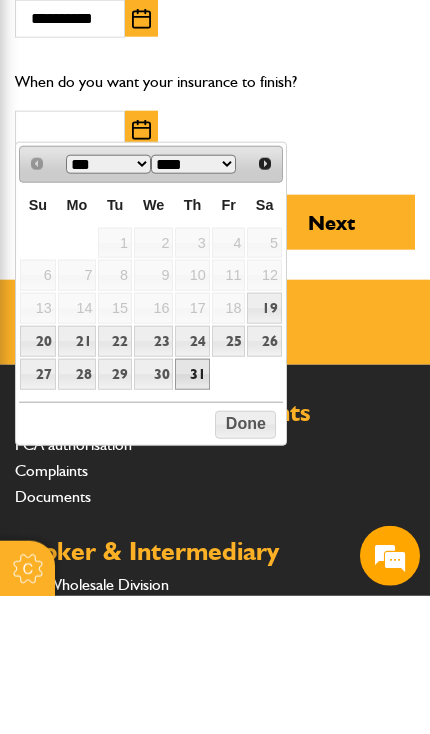 click on "31" at bounding box center [192, 512] 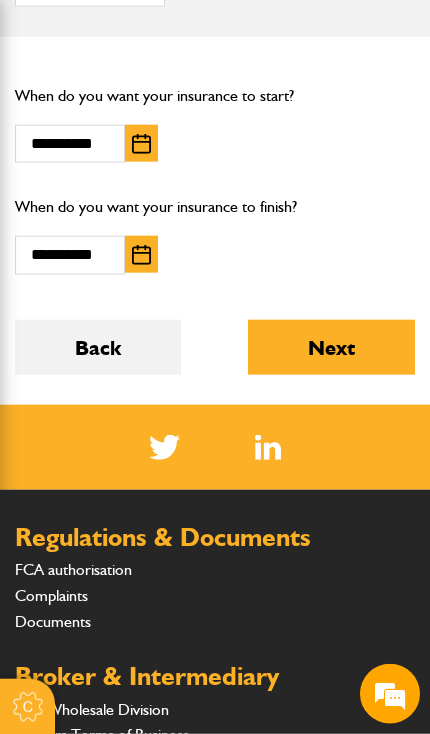 scroll, scrollTop: 2162, scrollLeft: 0, axis: vertical 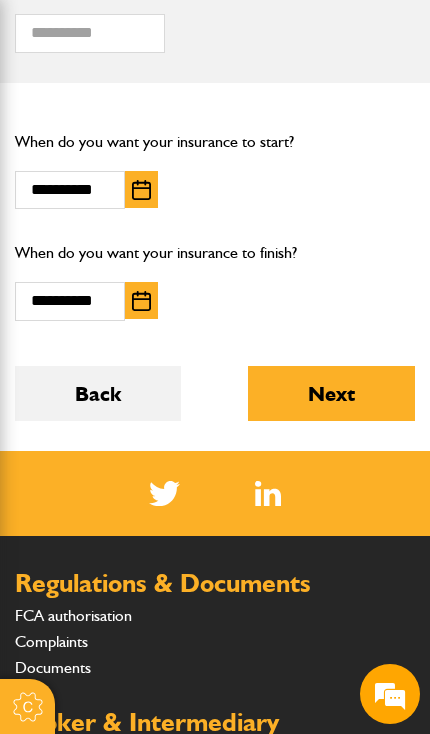 click at bounding box center (141, 301) 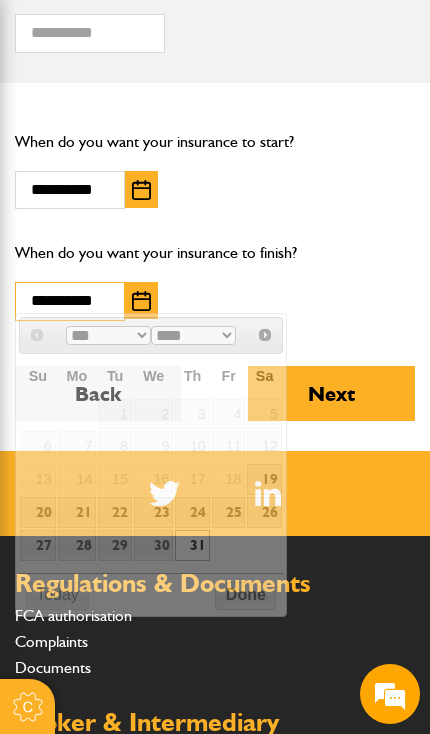 scroll, scrollTop: 2161, scrollLeft: 0, axis: vertical 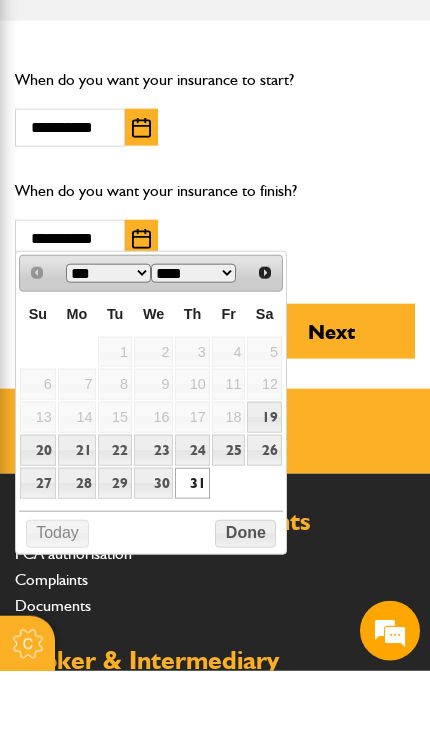 click on "*** ***" at bounding box center [108, 336] 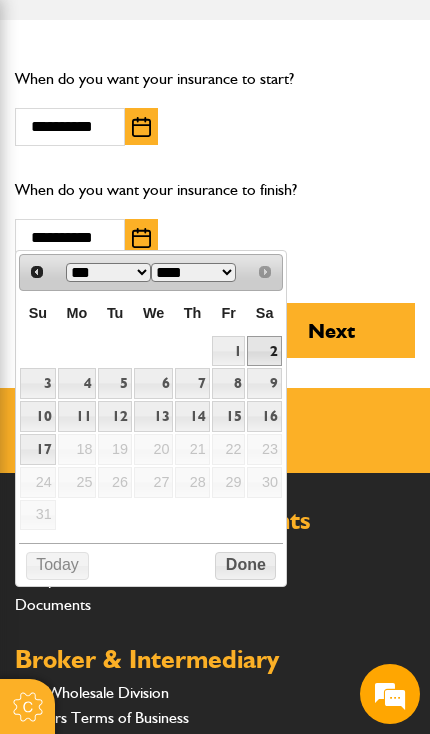 click on "2" at bounding box center (264, 351) 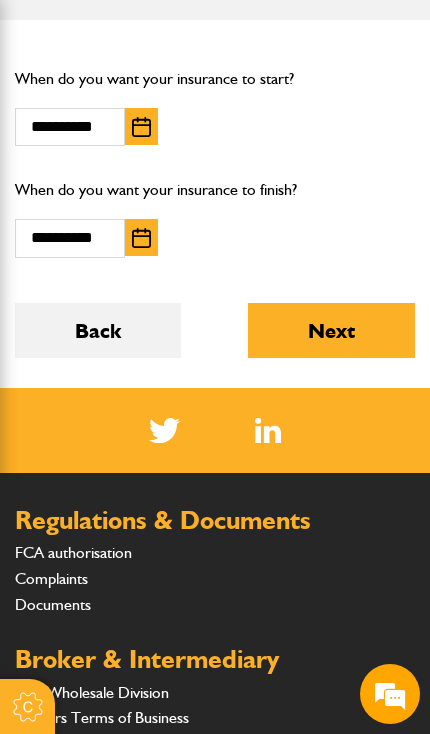 click on "Next" at bounding box center (331, 330) 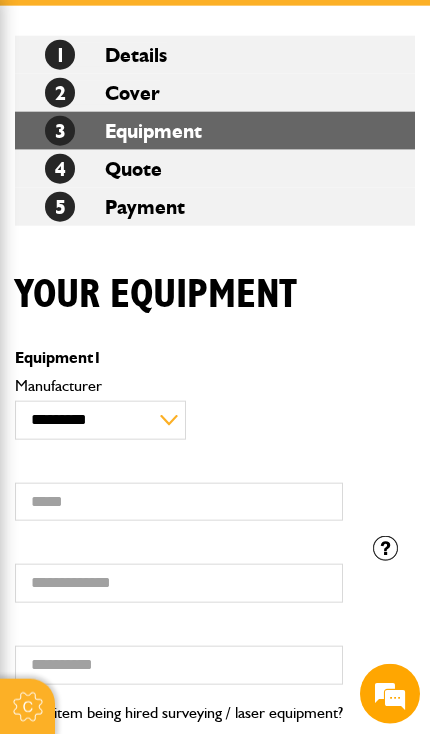 scroll, scrollTop: 343, scrollLeft: 0, axis: vertical 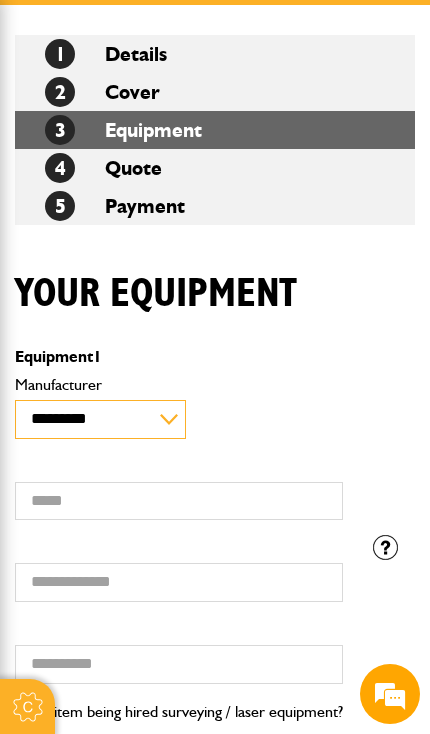 click on "**********" at bounding box center [100, 419] 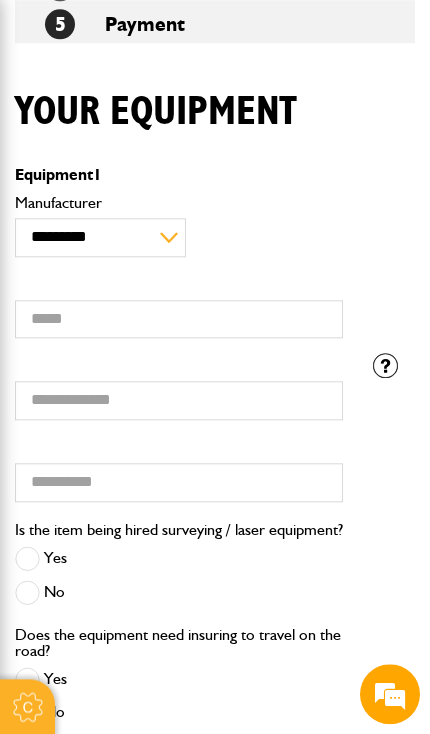 scroll, scrollTop: 525, scrollLeft: 0, axis: vertical 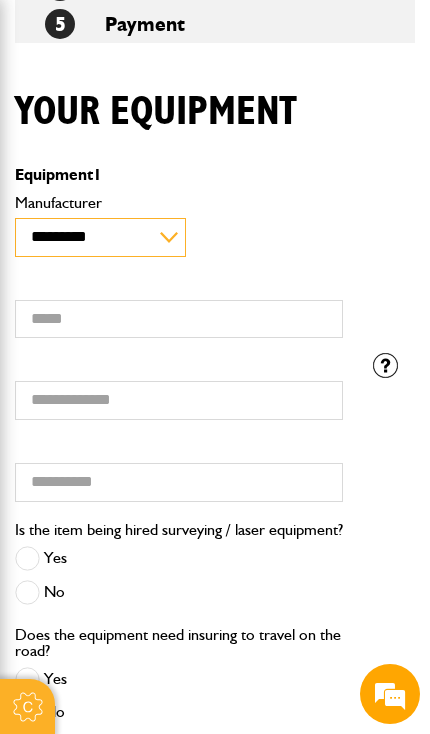 click on "**********" at bounding box center (100, 237) 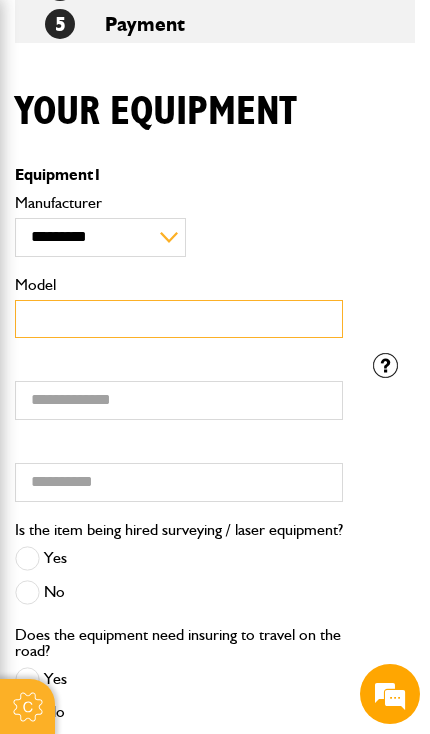 click on "Model" at bounding box center [179, 319] 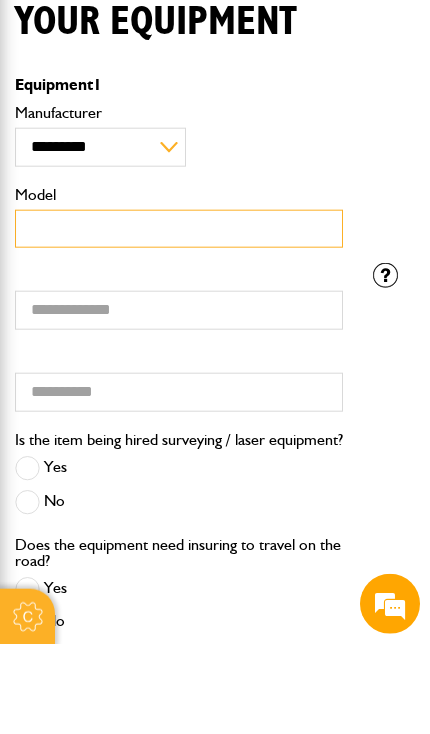 scroll, scrollTop: 0, scrollLeft: 0, axis: both 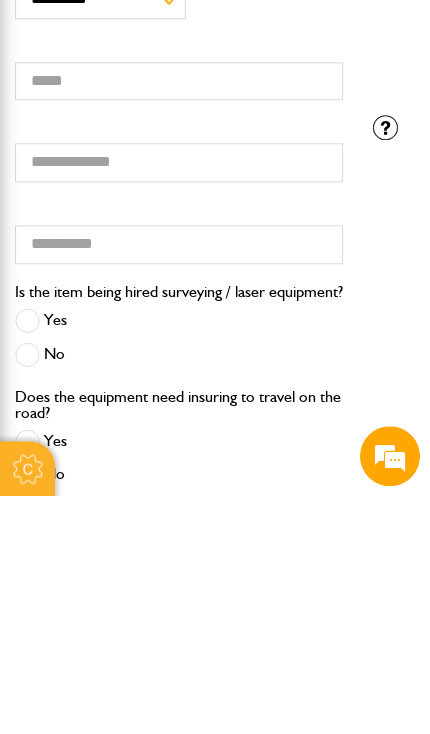 click at bounding box center [27, 592] 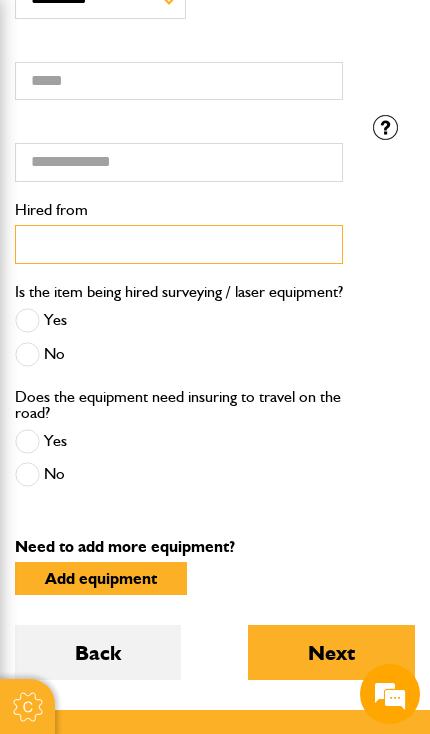 click on "Hired from" at bounding box center [179, 244] 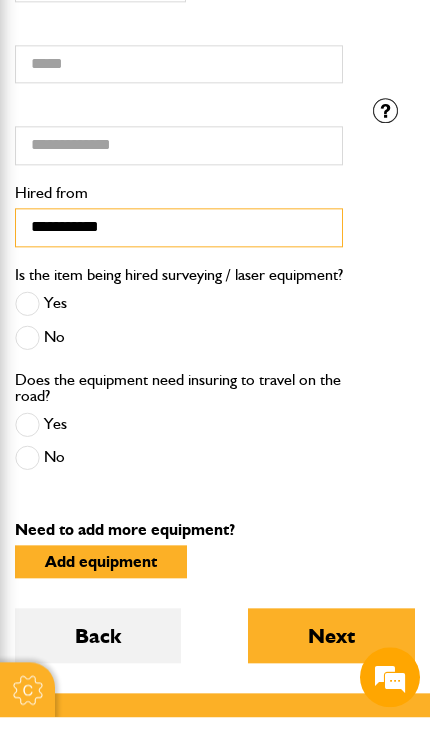 type on "**********" 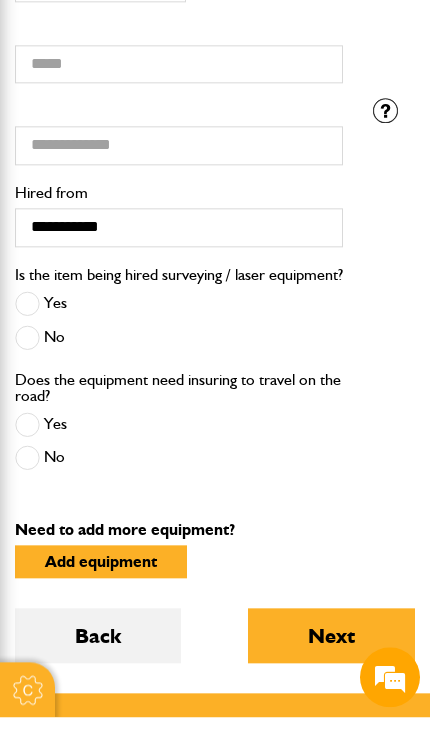 scroll, scrollTop: 780, scrollLeft: 0, axis: vertical 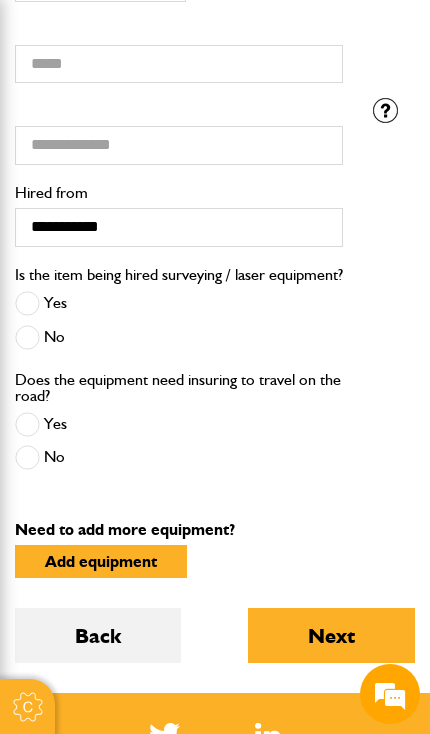 click at bounding box center [27, 457] 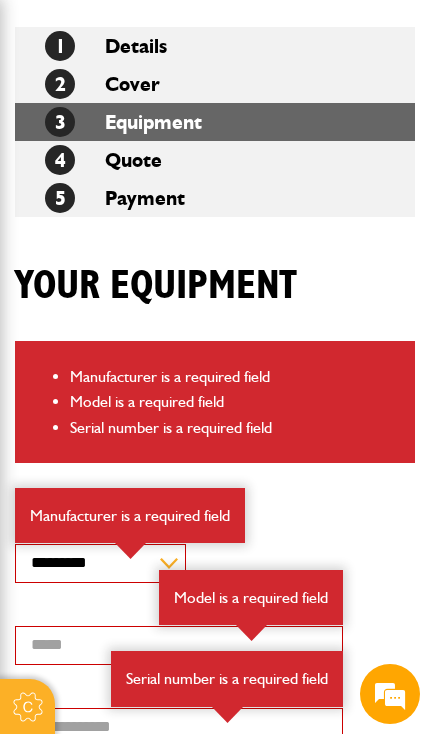 scroll, scrollTop: 357, scrollLeft: 0, axis: vertical 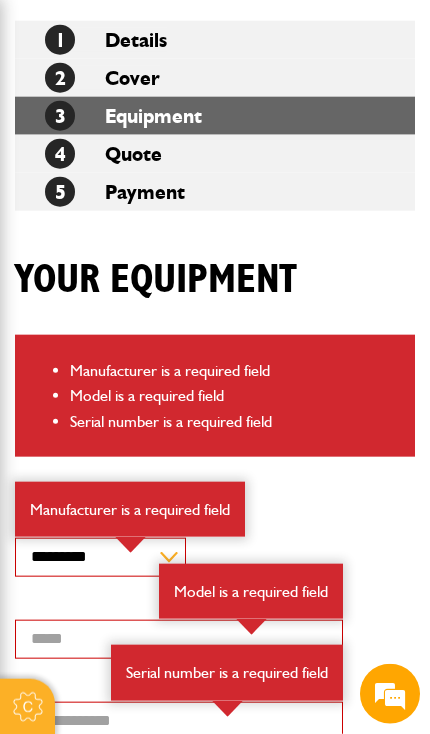 click on "**********" at bounding box center (179, 592) 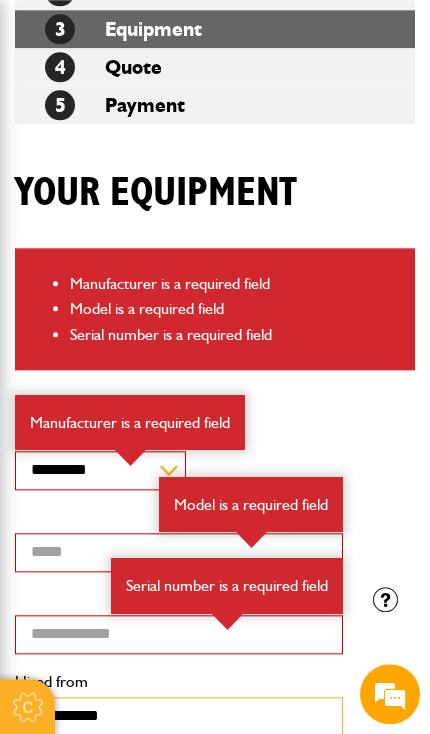click on "**********" at bounding box center [179, 716] 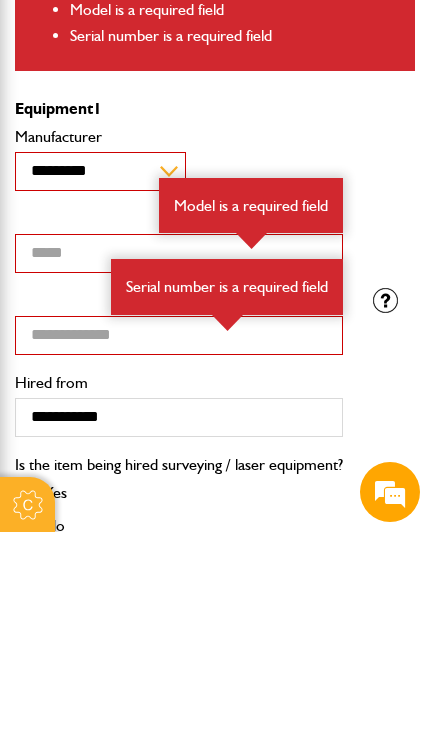 click on "**********" at bounding box center (100, 373) 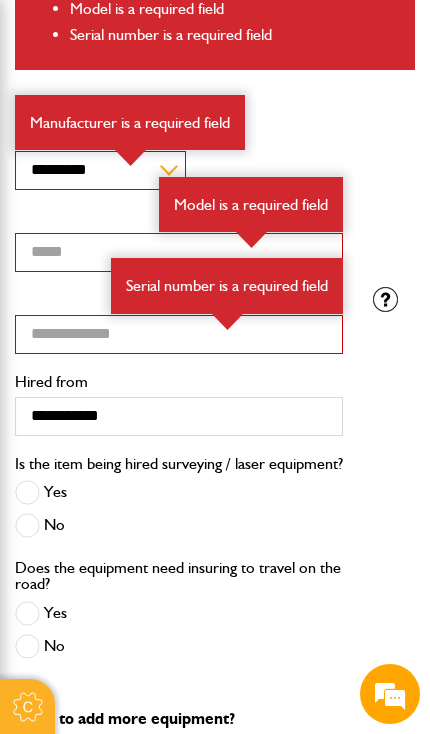 scroll, scrollTop: 0, scrollLeft: 0, axis: both 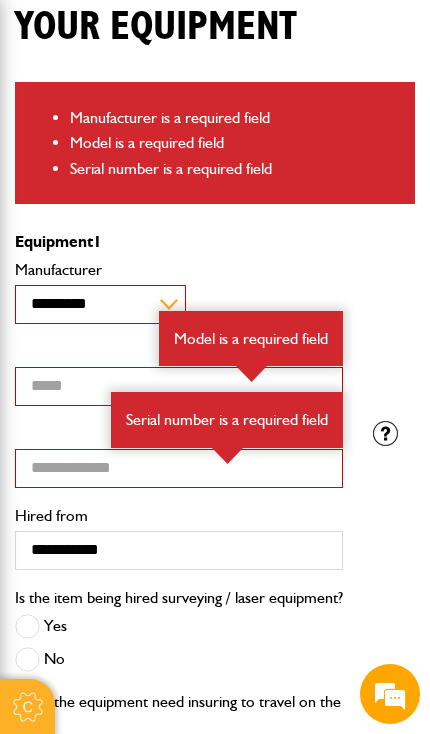 click on "**********" at bounding box center (100, 304) 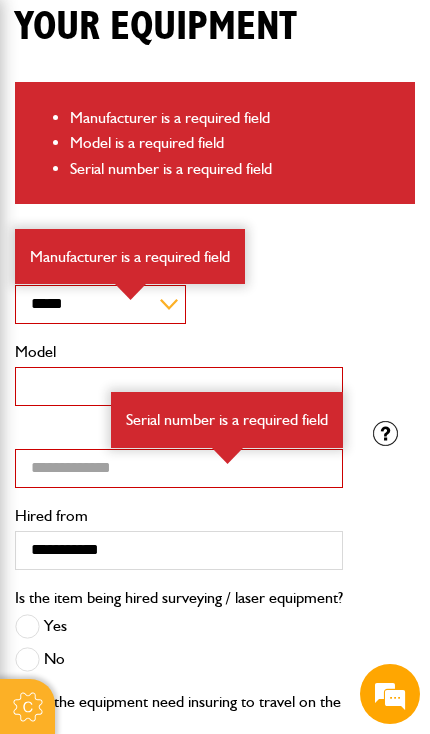 click on "Model" at bounding box center [179, 386] 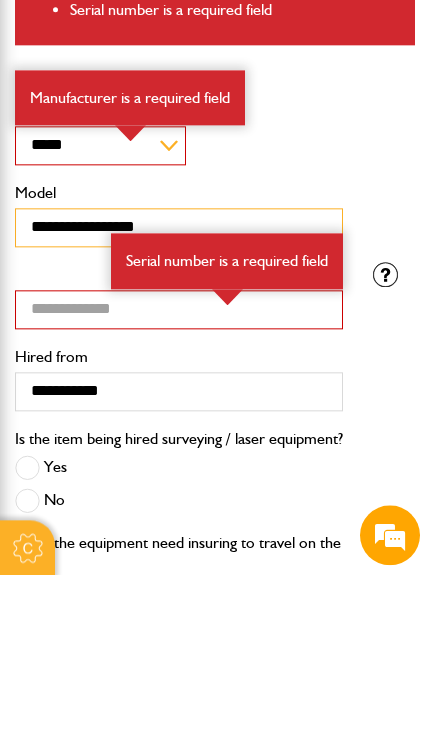 type on "**********" 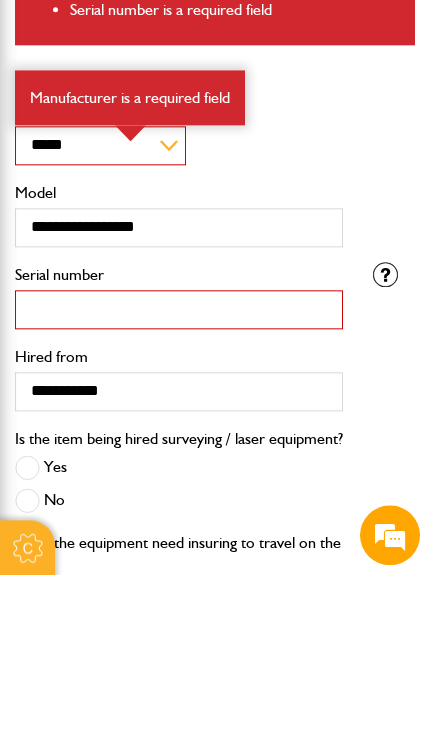 click on "Serial number" at bounding box center (179, 468) 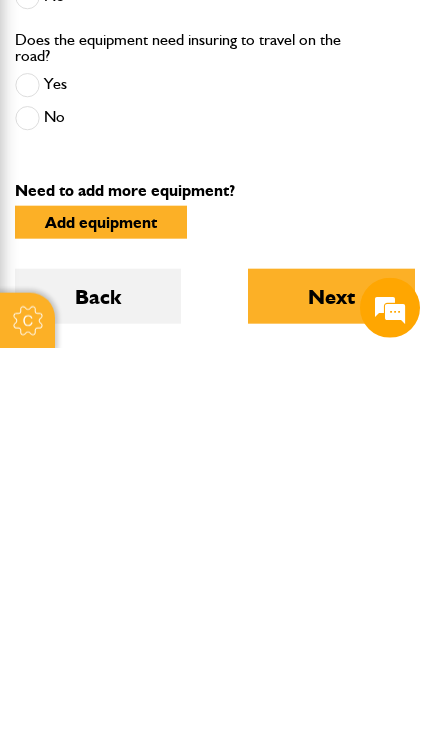type on "***" 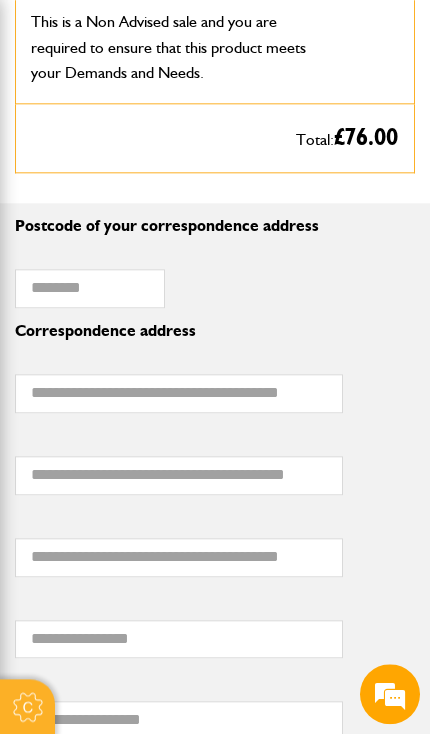 scroll, scrollTop: 1689, scrollLeft: 0, axis: vertical 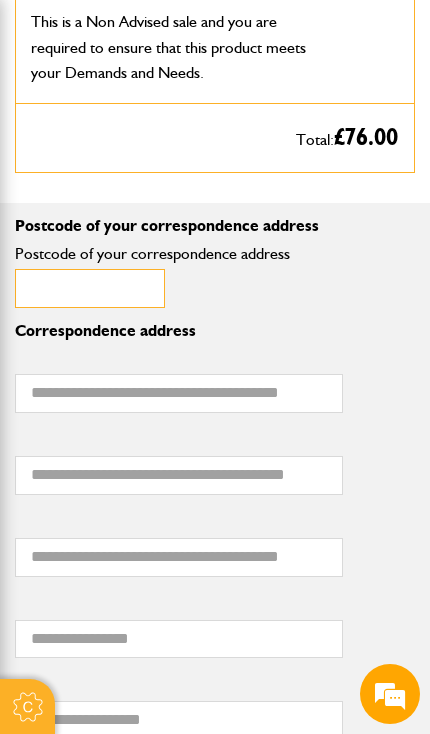 click on "Postcode of your correspondence address" at bounding box center [90, 288] 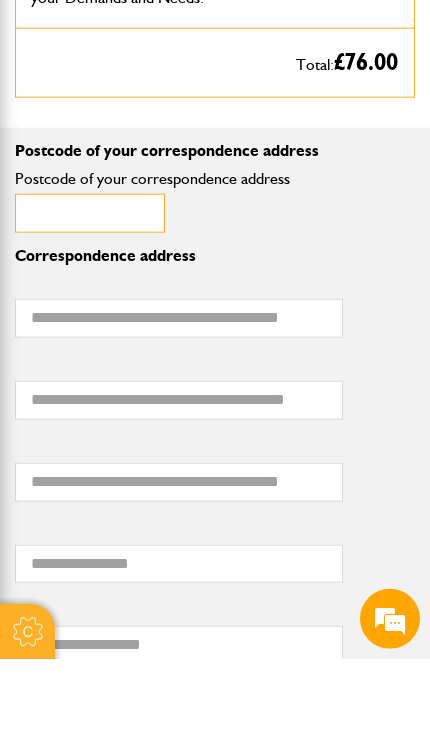 type on "*******" 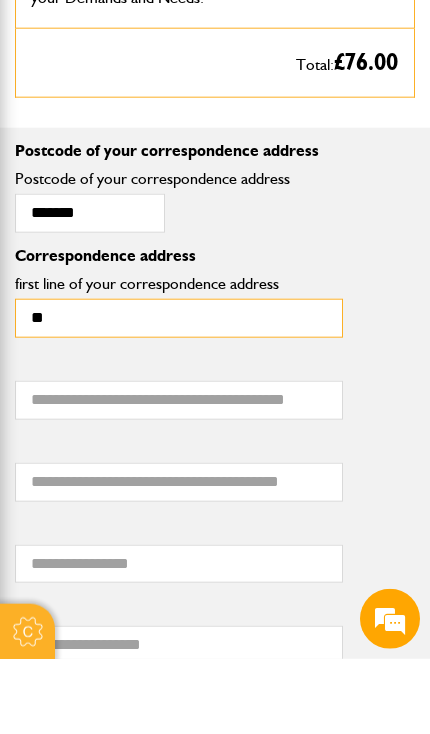 type on "**" 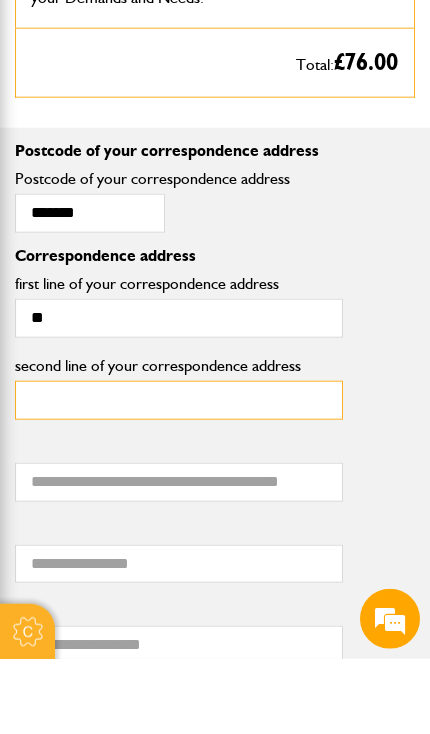 click on "second line of your correspondence address" at bounding box center [179, 475] 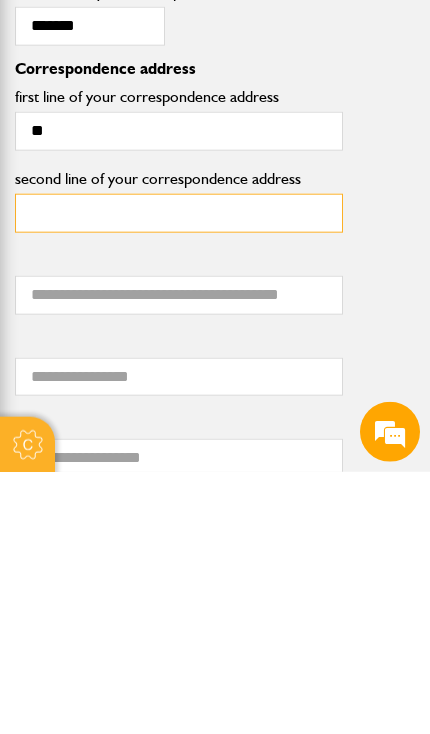 type on "**********" 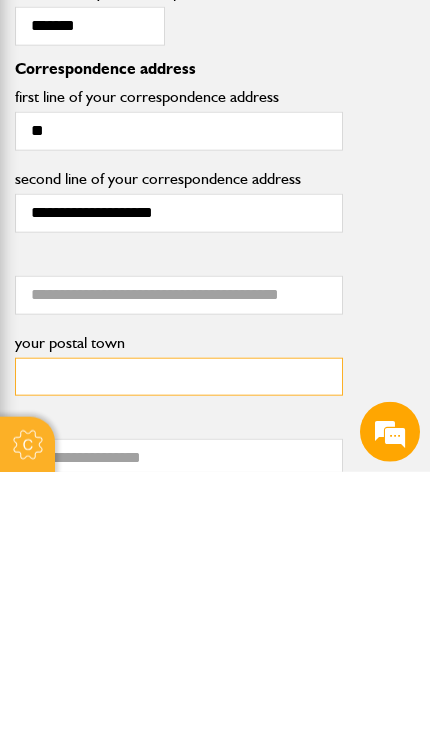 type on "*******" 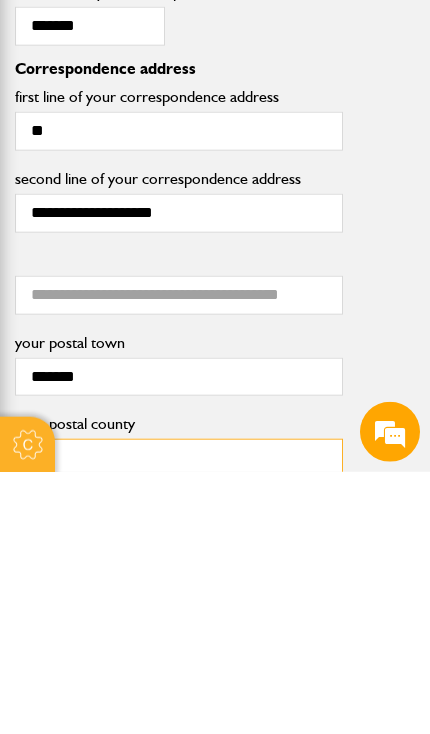 type on "*******" 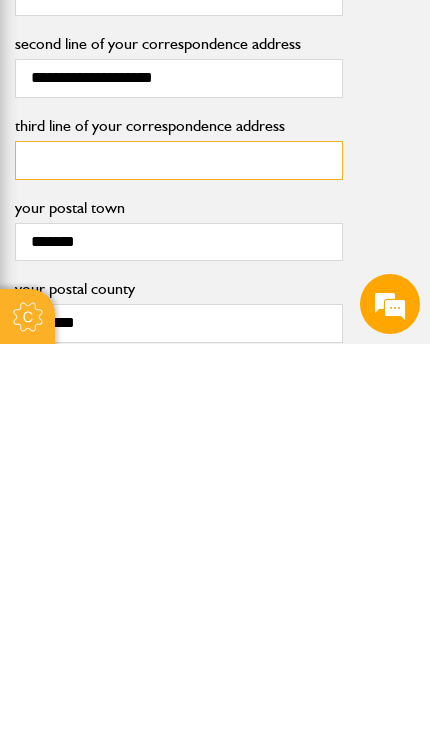 scroll, scrollTop: 1706, scrollLeft: 0, axis: vertical 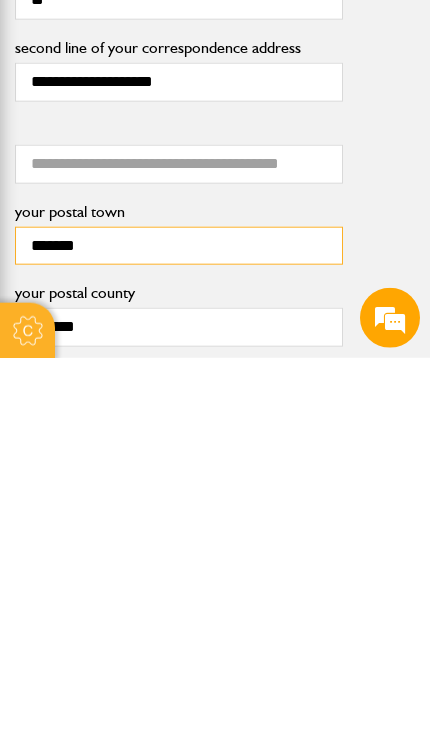 click on "*******" at bounding box center [179, 622] 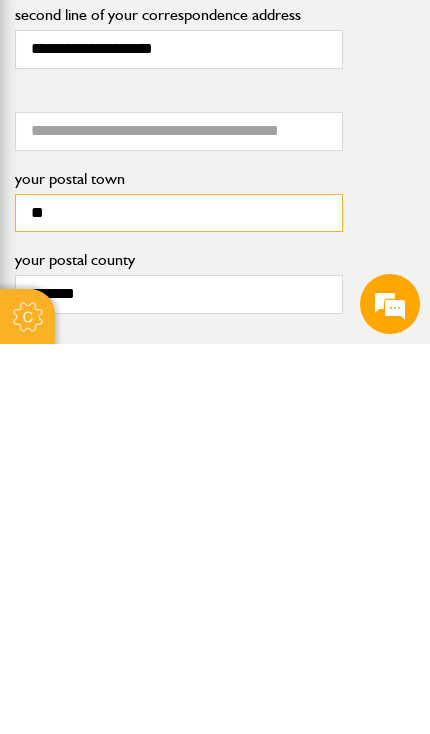 type on "*" 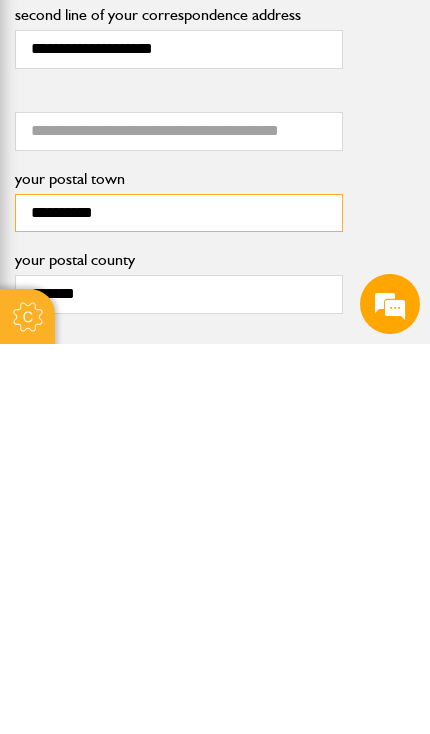 scroll, scrollTop: 0, scrollLeft: 0, axis: both 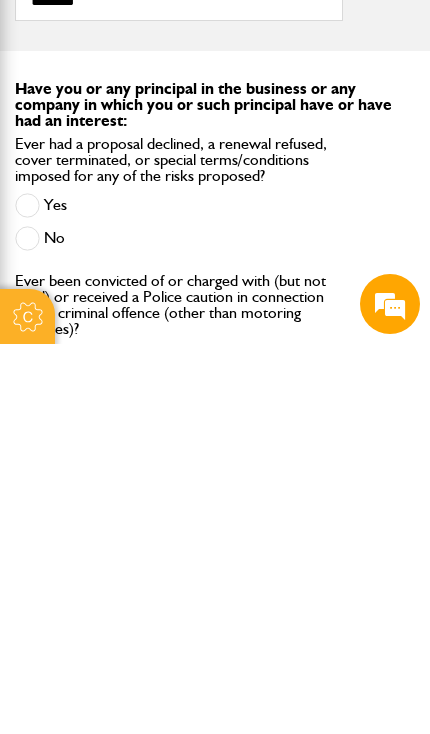 type on "[CREDIT_CARD]" 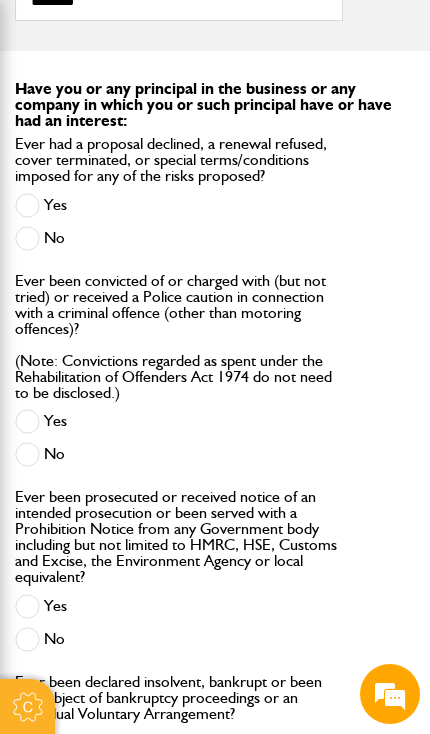 click at bounding box center [27, 454] 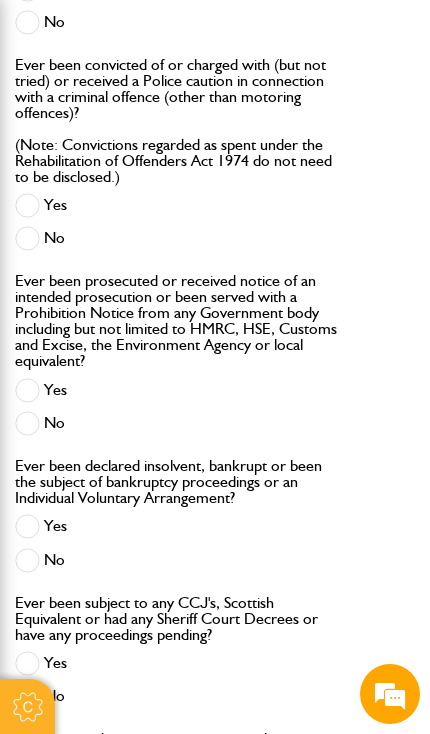 scroll, scrollTop: 2625, scrollLeft: 0, axis: vertical 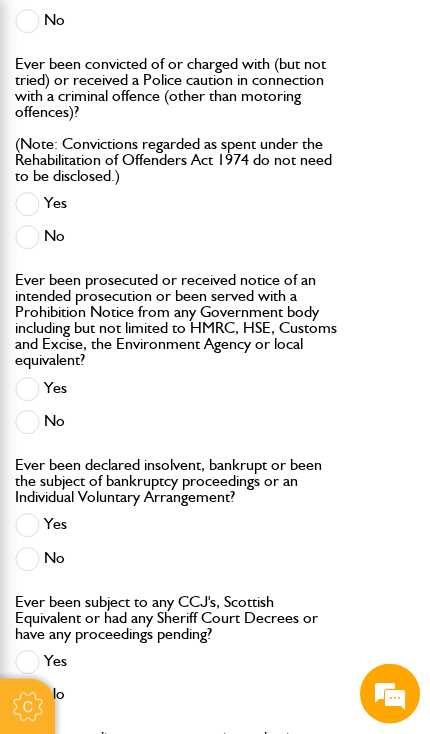 click at bounding box center [27, 559] 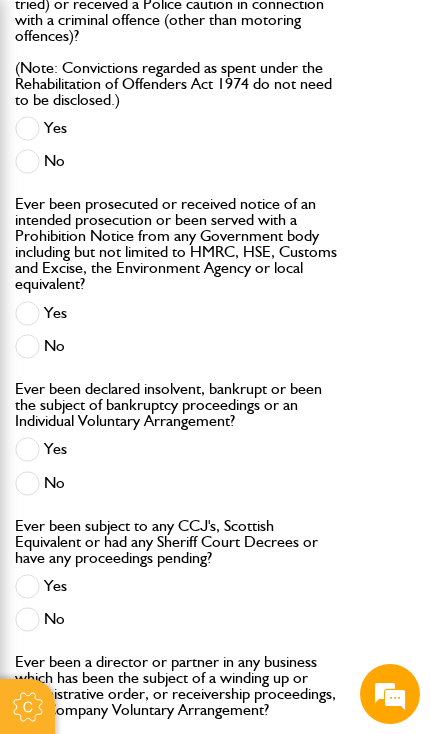 scroll, scrollTop: 2797, scrollLeft: 0, axis: vertical 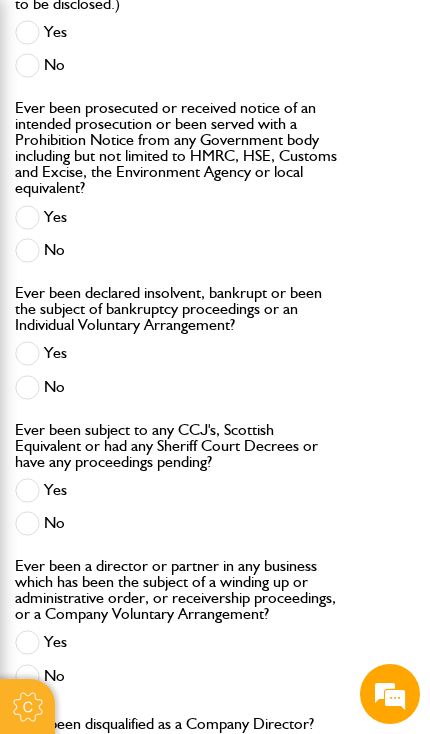 click at bounding box center (27, 523) 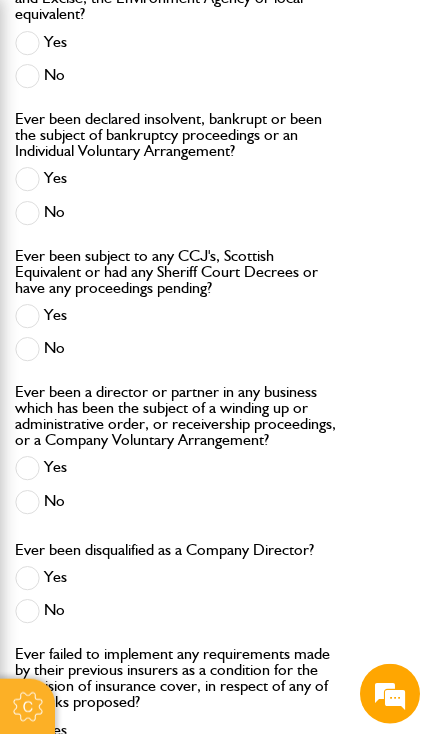 scroll, scrollTop: 2971, scrollLeft: 0, axis: vertical 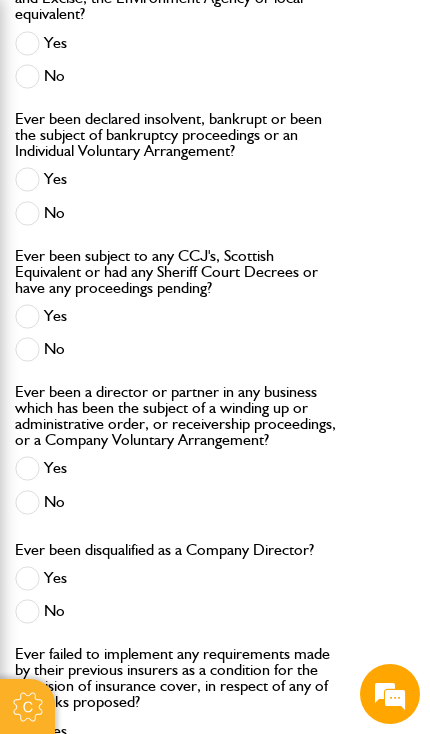 click at bounding box center (27, 502) 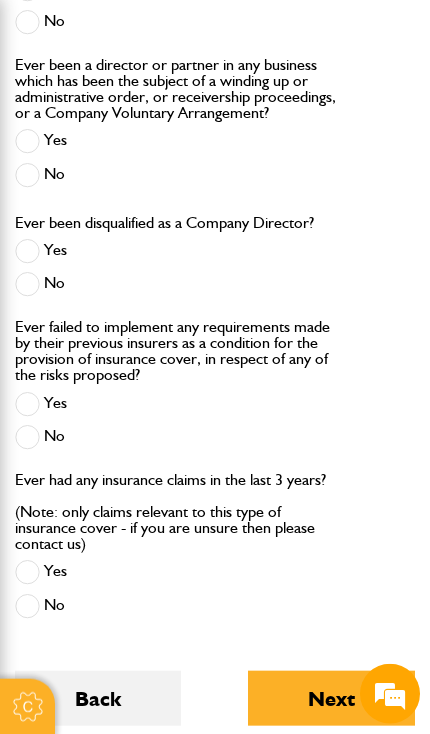 scroll, scrollTop: 3299, scrollLeft: 0, axis: vertical 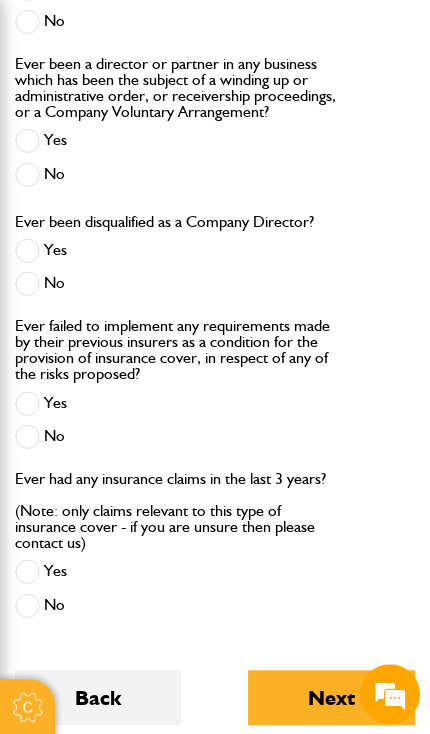 click on "Ever failed to implement any requirements made by their previous insurers as a condition for the provision of insurance cover, in respect of any of the risks proposed?
Yes
No" at bounding box center [179, 394] 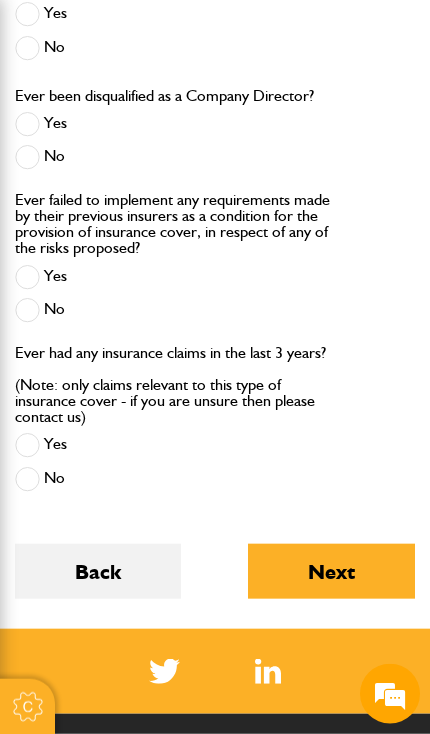 scroll, scrollTop: 3426, scrollLeft: 0, axis: vertical 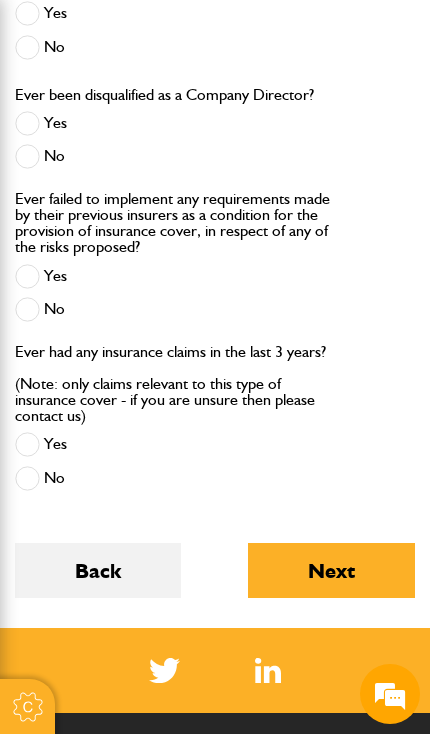click on "Next" at bounding box center [331, 570] 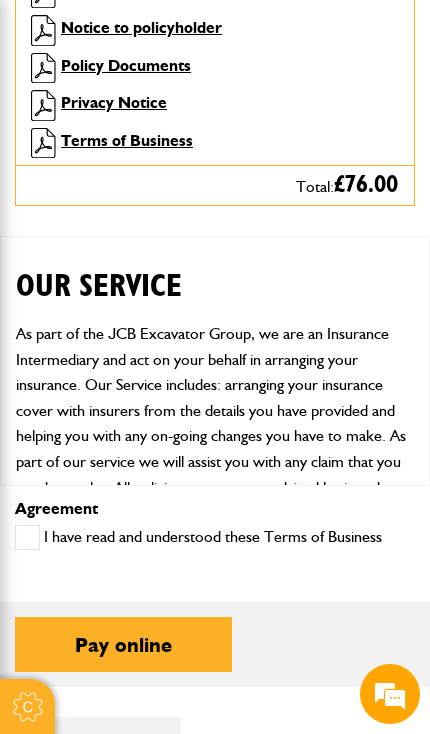 scroll, scrollTop: 1249, scrollLeft: 0, axis: vertical 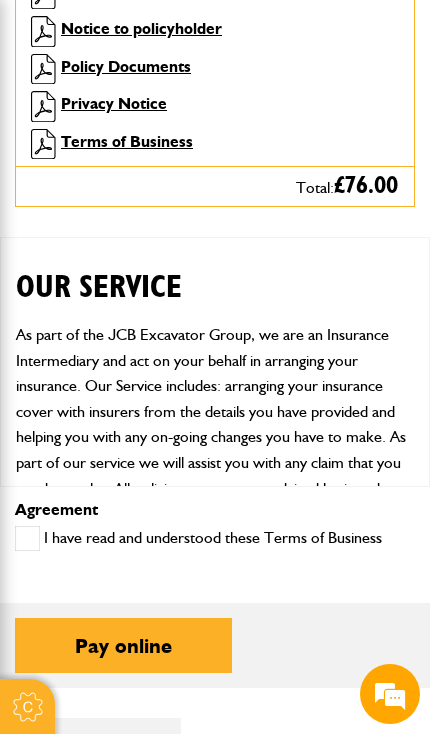 click at bounding box center (27, 538) 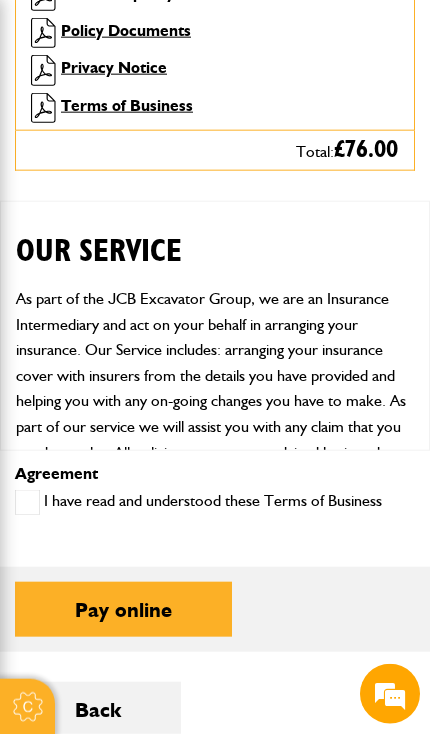 scroll, scrollTop: 1285, scrollLeft: 0, axis: vertical 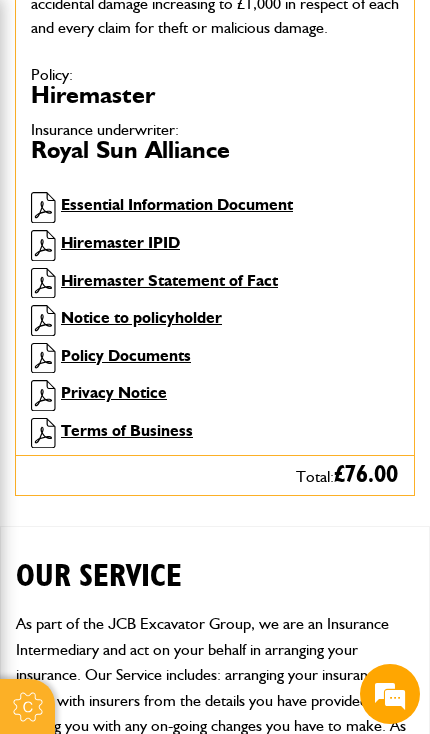 click on "Essential Information Document" at bounding box center [177, 204] 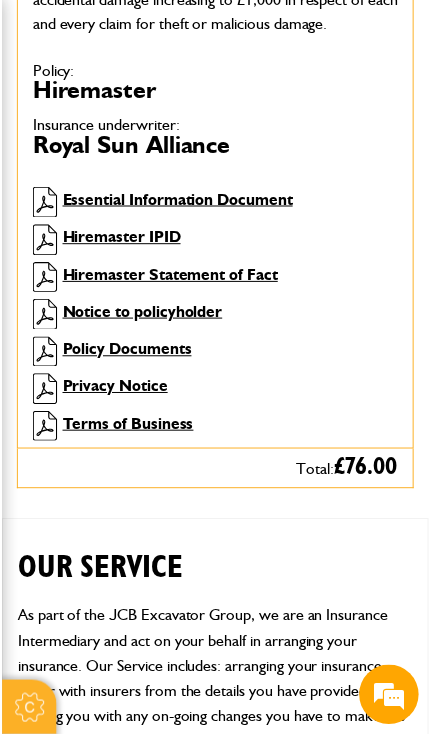 scroll, scrollTop: 1022, scrollLeft: 0, axis: vertical 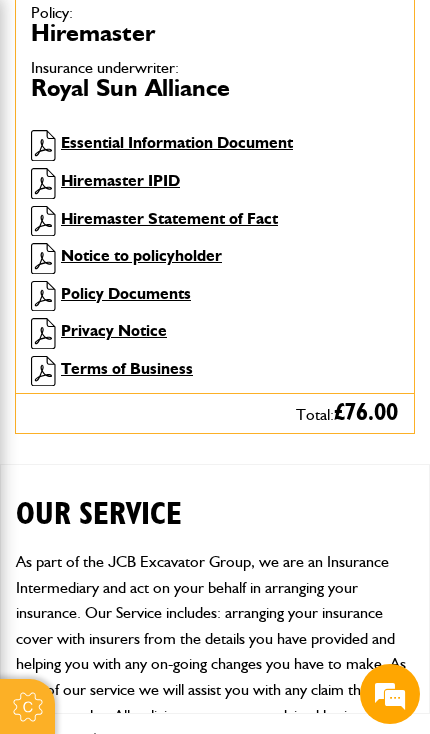 click on "Hiremaster IPID" at bounding box center [120, 180] 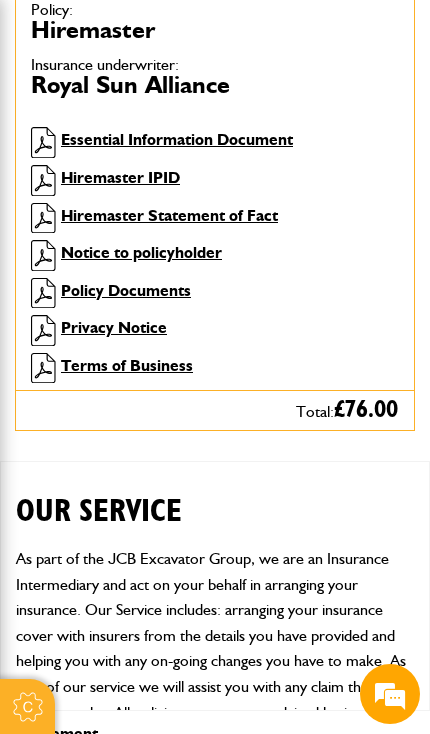 click on "Policy Documents" at bounding box center [126, 290] 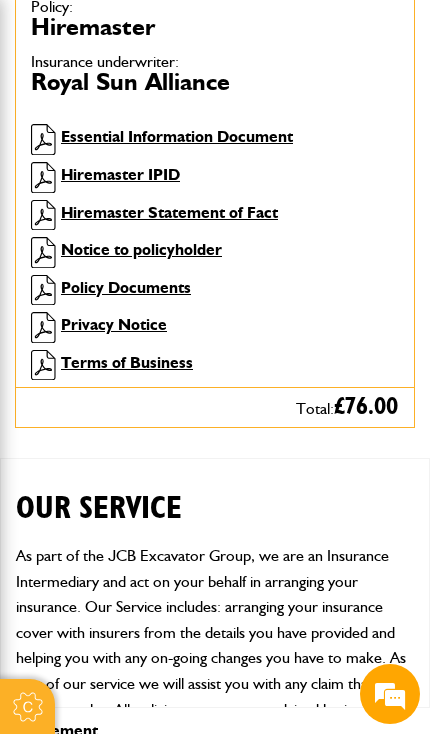 click on "Hiremaster IPID" at bounding box center (120, 174) 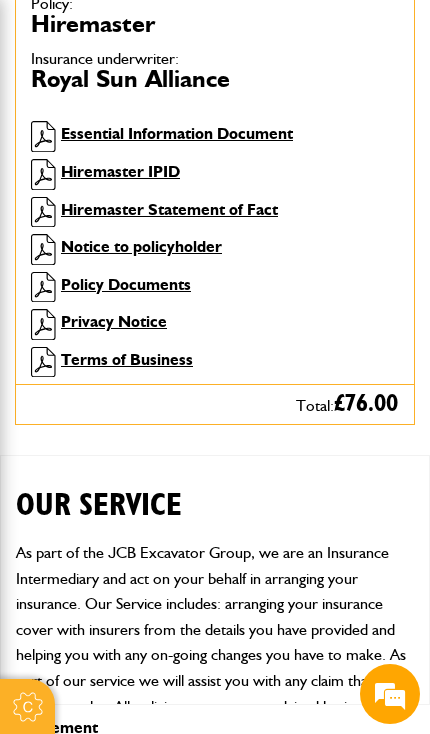 click on "Hiremaster Statement of Fact" at bounding box center [169, 209] 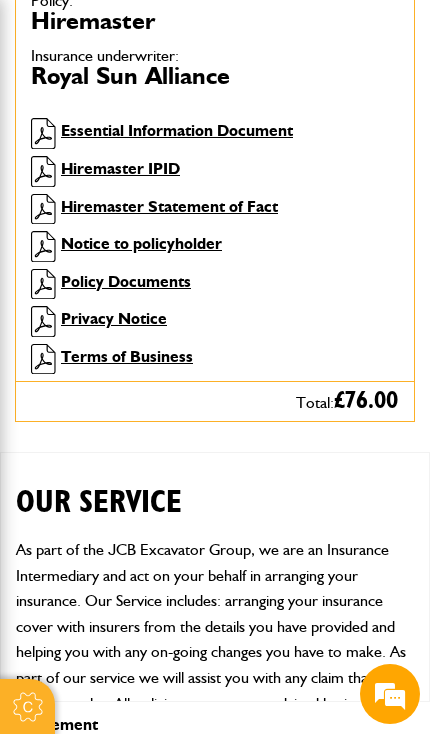 click on "Notice to policyholder" at bounding box center [141, 243] 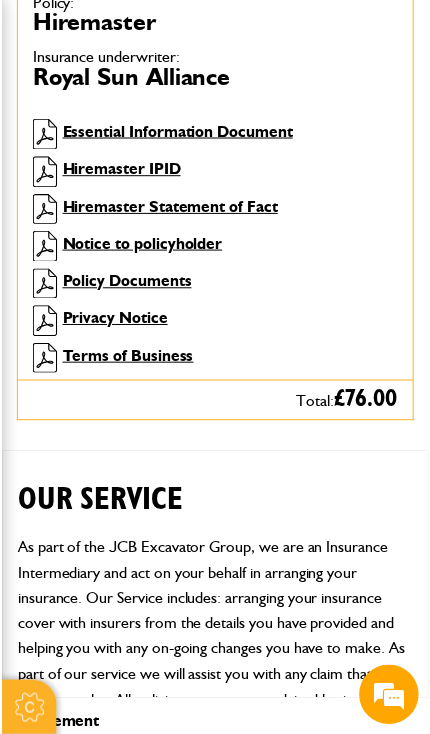scroll, scrollTop: 1037, scrollLeft: 0, axis: vertical 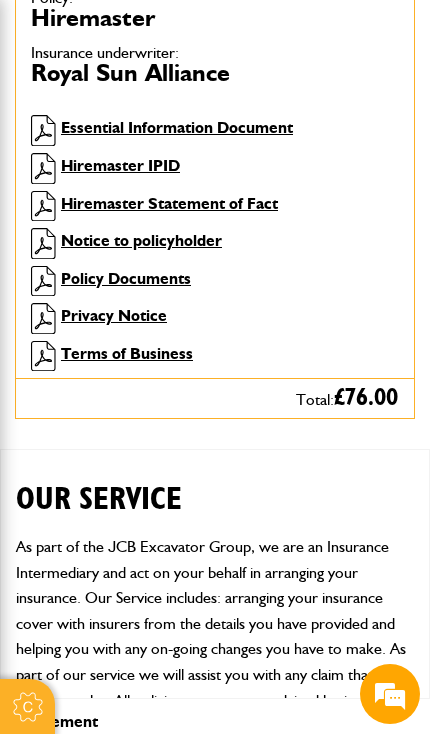 click on "Policy Documents" at bounding box center (126, 278) 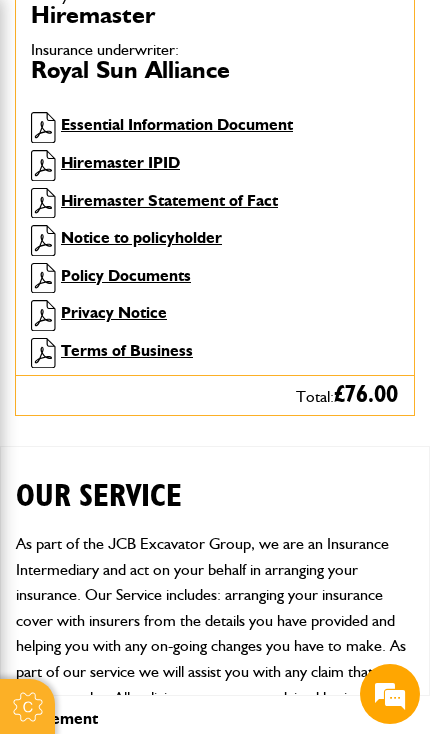 click on "Terms of Business" at bounding box center (127, 350) 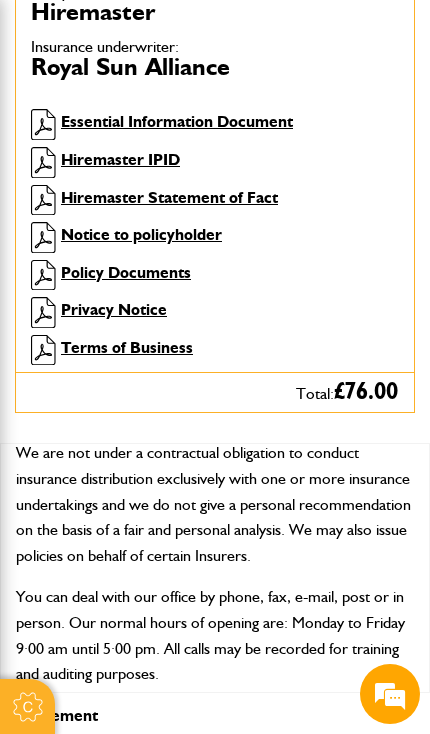 scroll, scrollTop: 346, scrollLeft: 0, axis: vertical 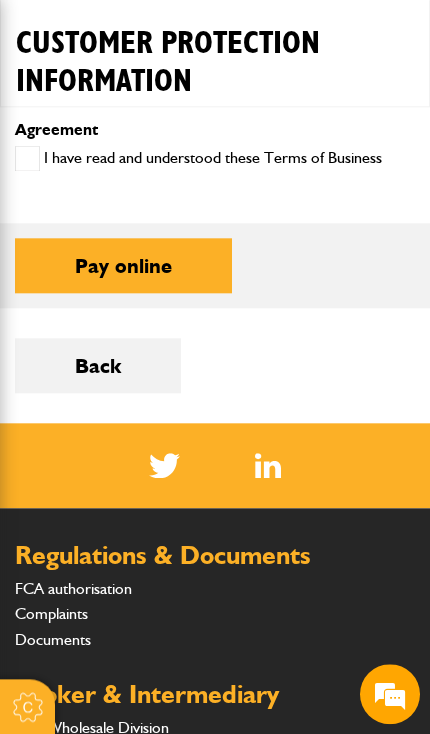 click on "Pay online" at bounding box center (123, 265) 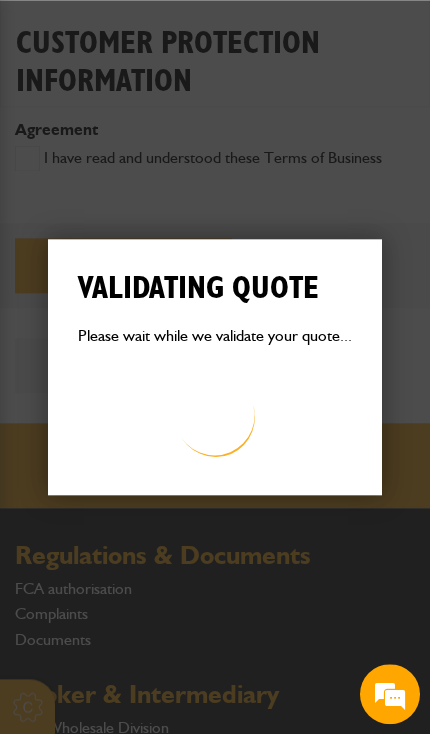 scroll, scrollTop: 1629, scrollLeft: 0, axis: vertical 